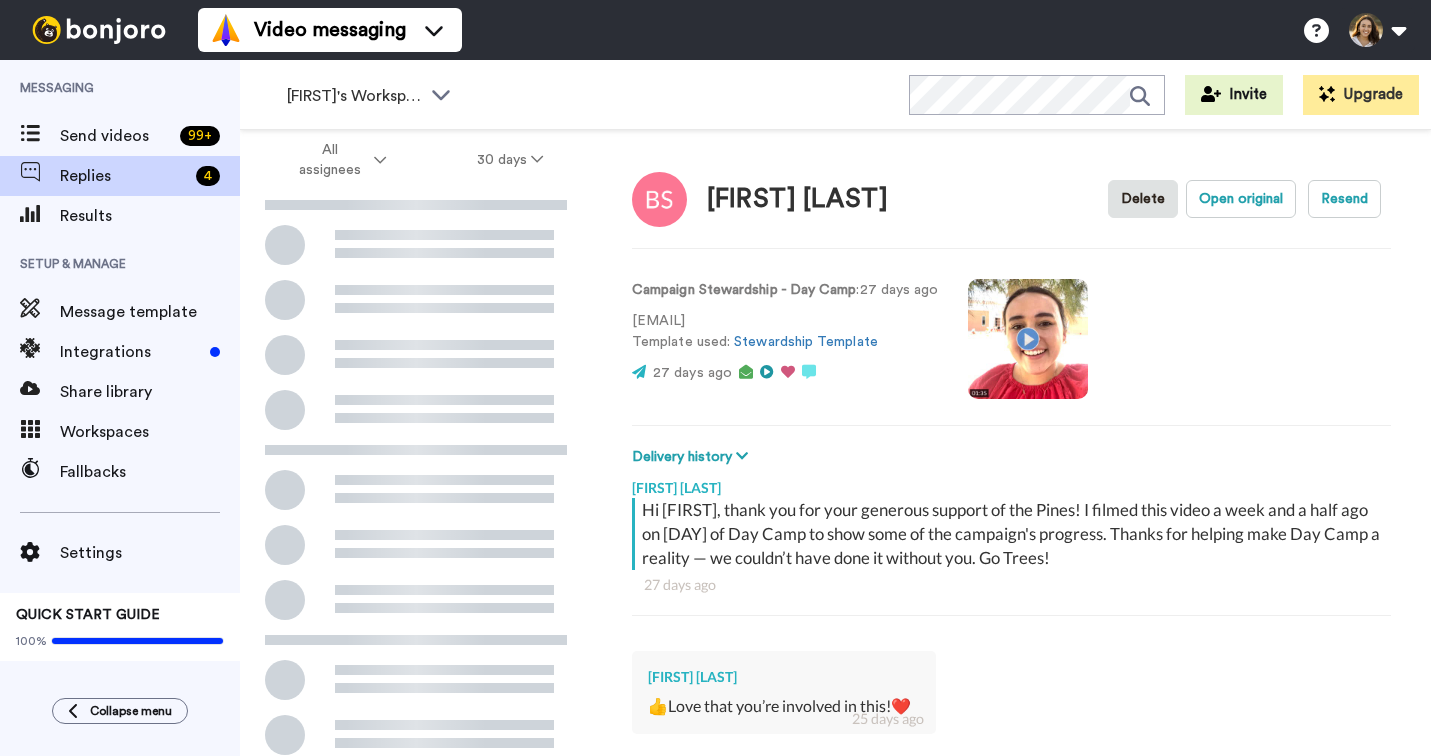 scroll, scrollTop: 0, scrollLeft: 0, axis: both 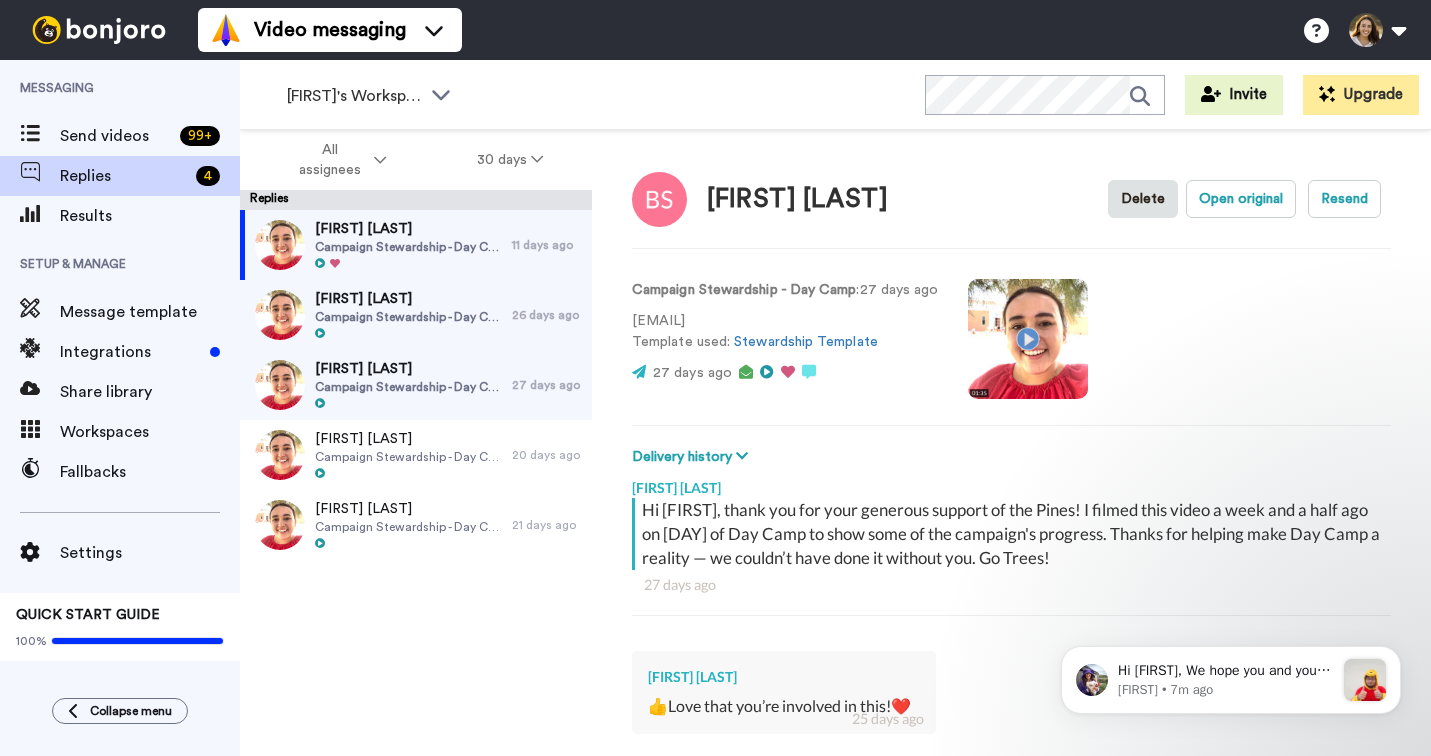 type on "x" 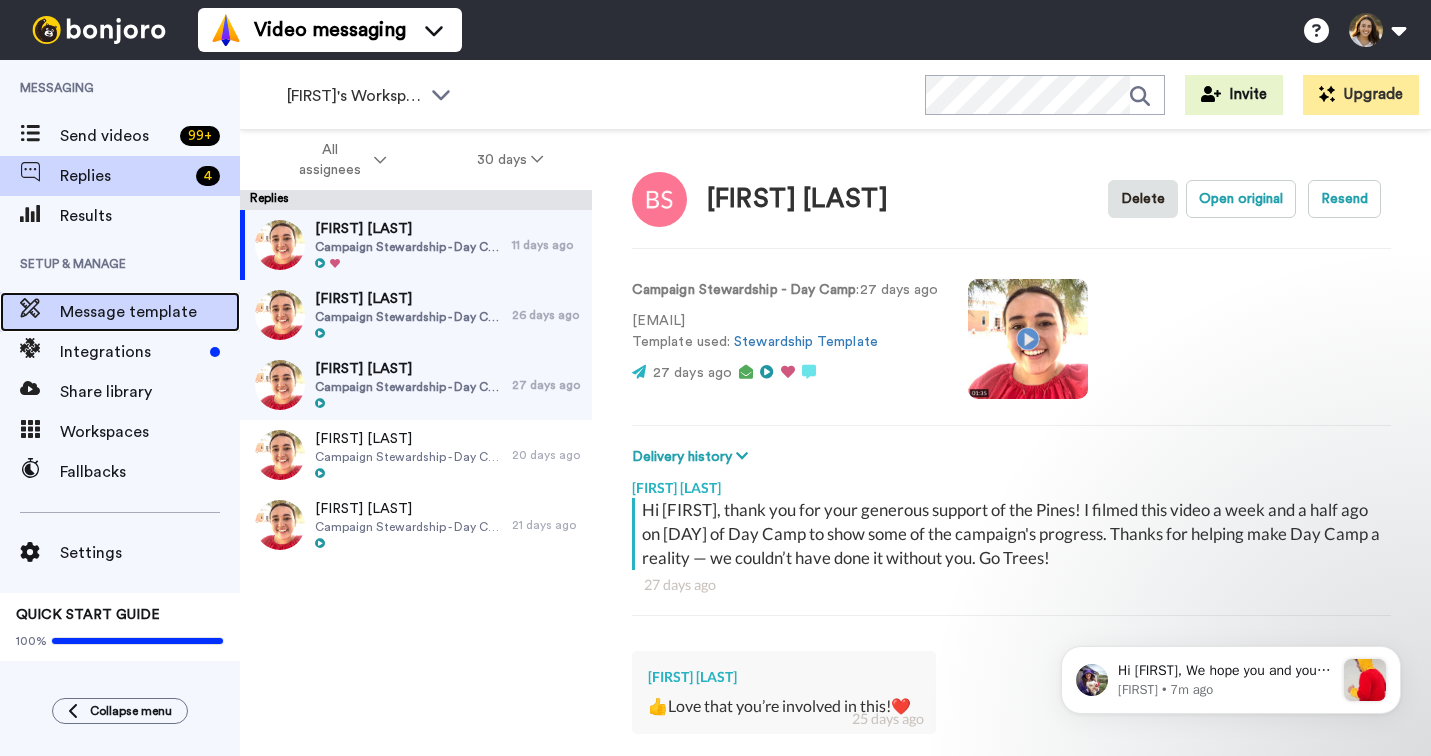 click on "Message template" at bounding box center [120, 312] 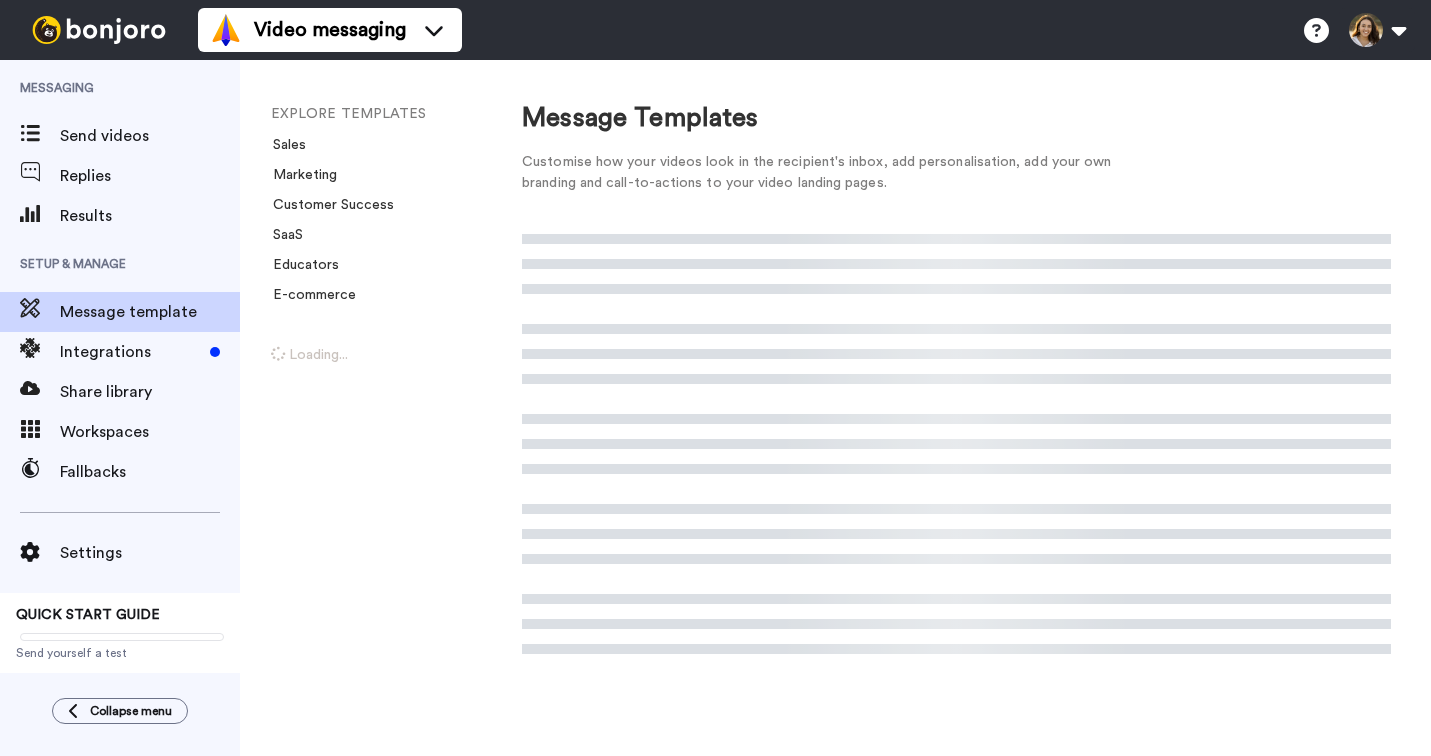 scroll, scrollTop: 0, scrollLeft: 0, axis: both 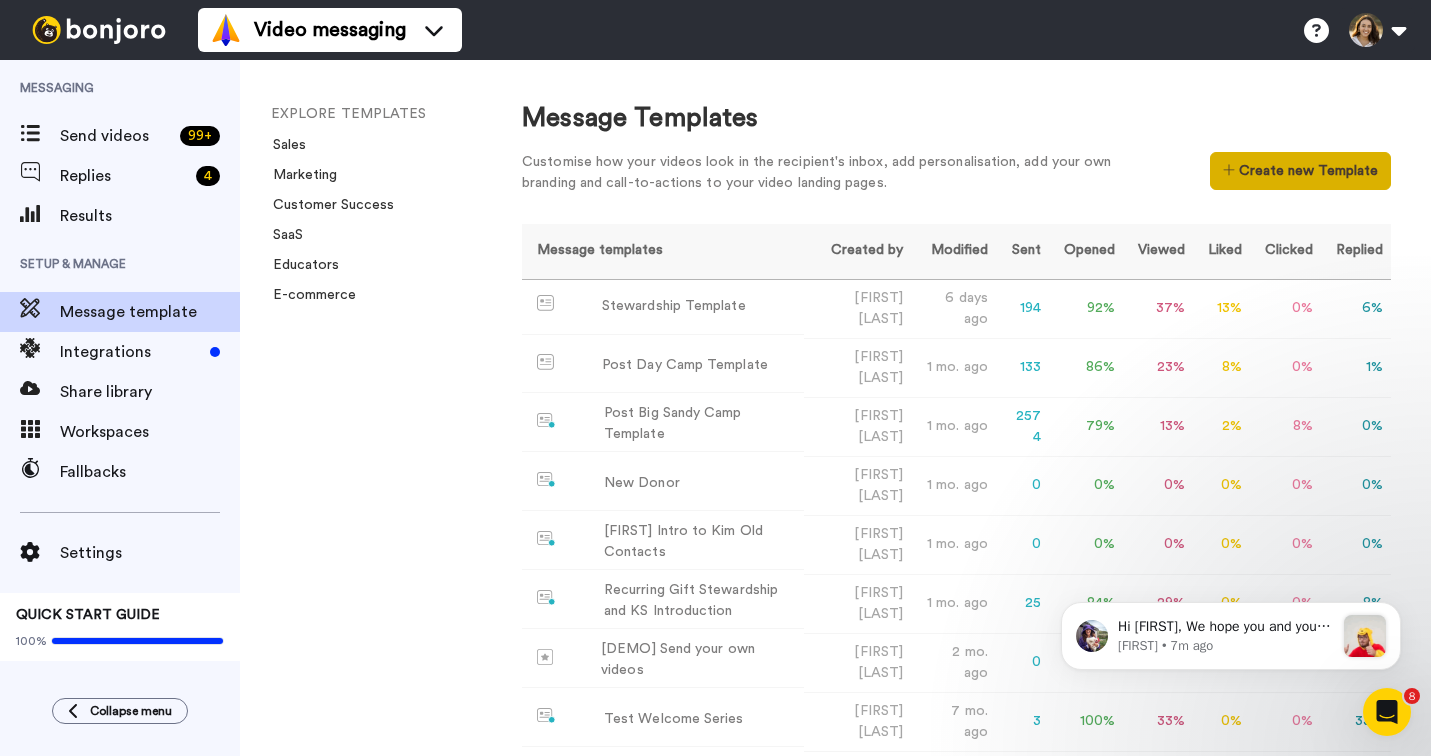 click on "Create new Template" at bounding box center [1300, 171] 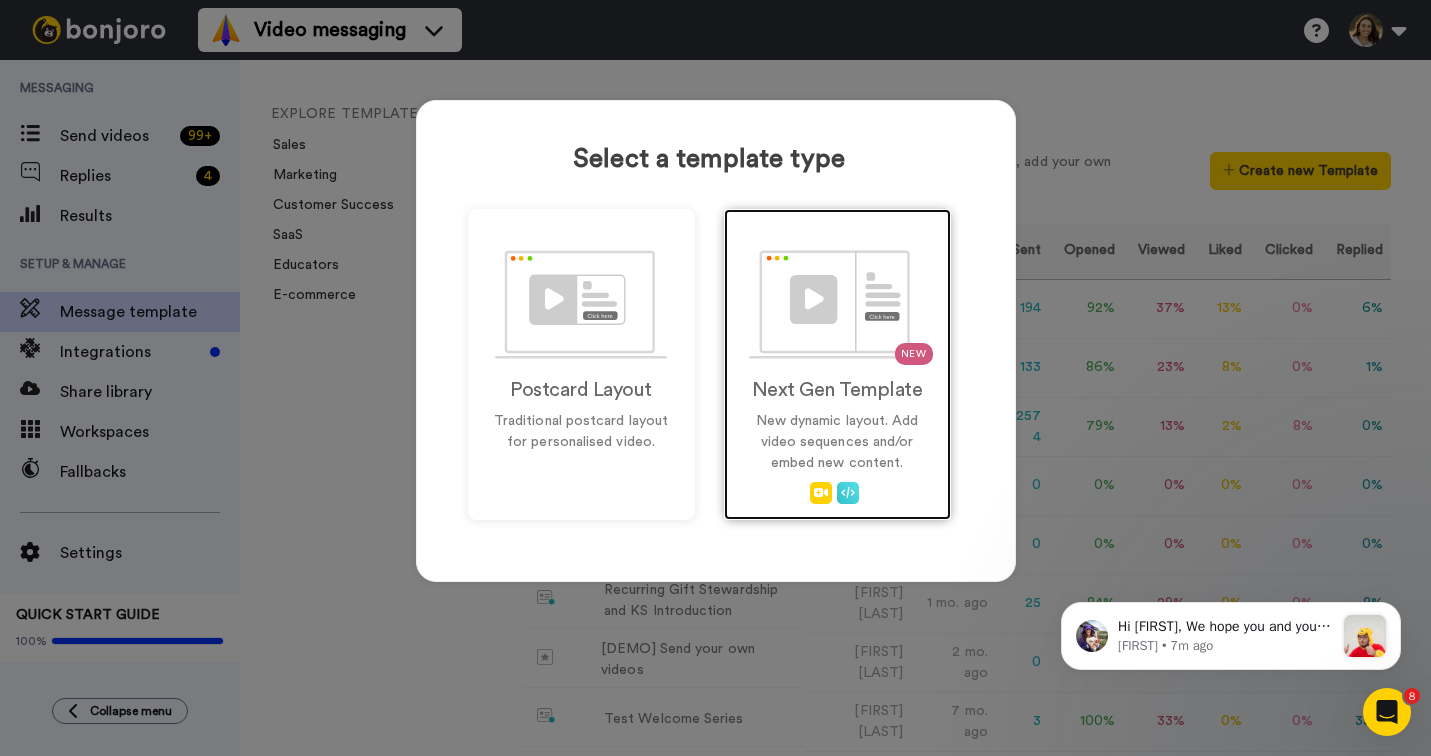 click at bounding box center (837, 304) 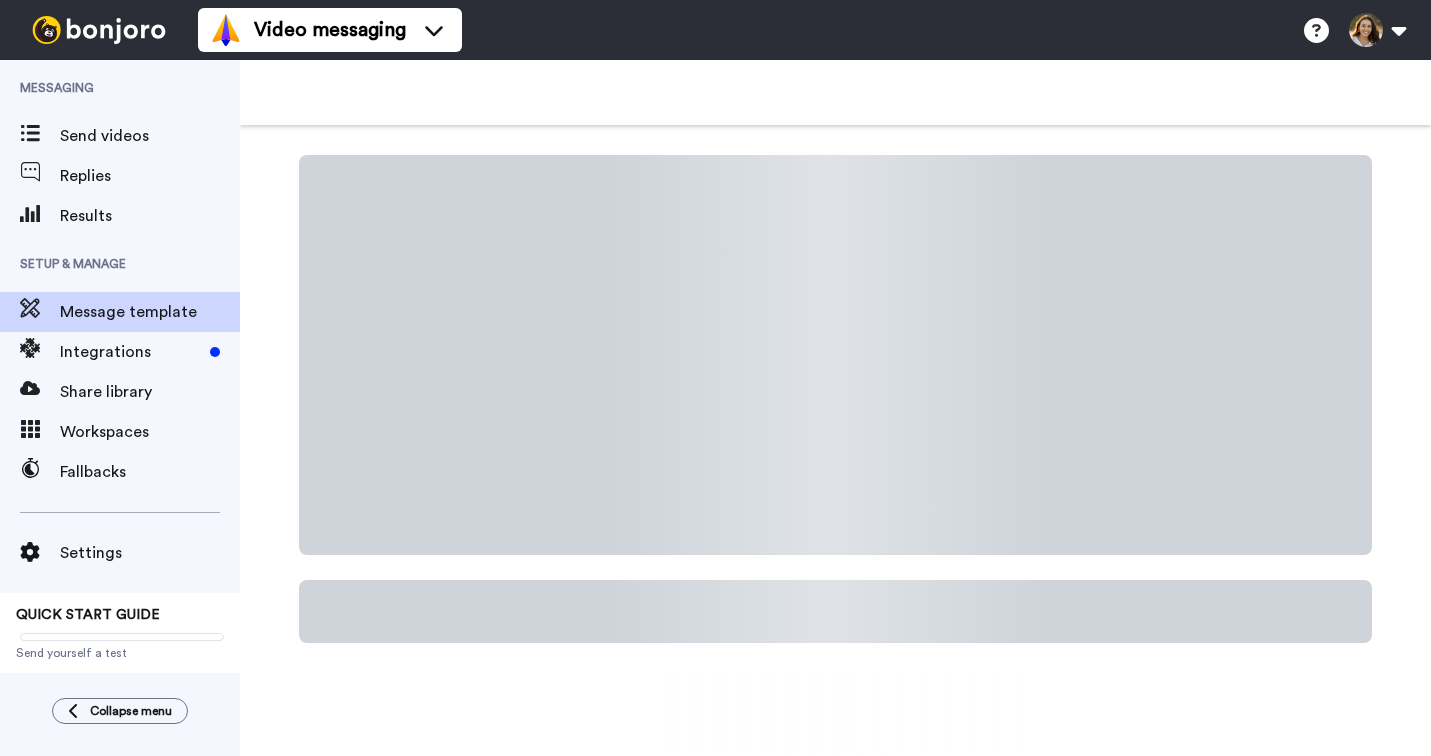 scroll, scrollTop: 0, scrollLeft: 0, axis: both 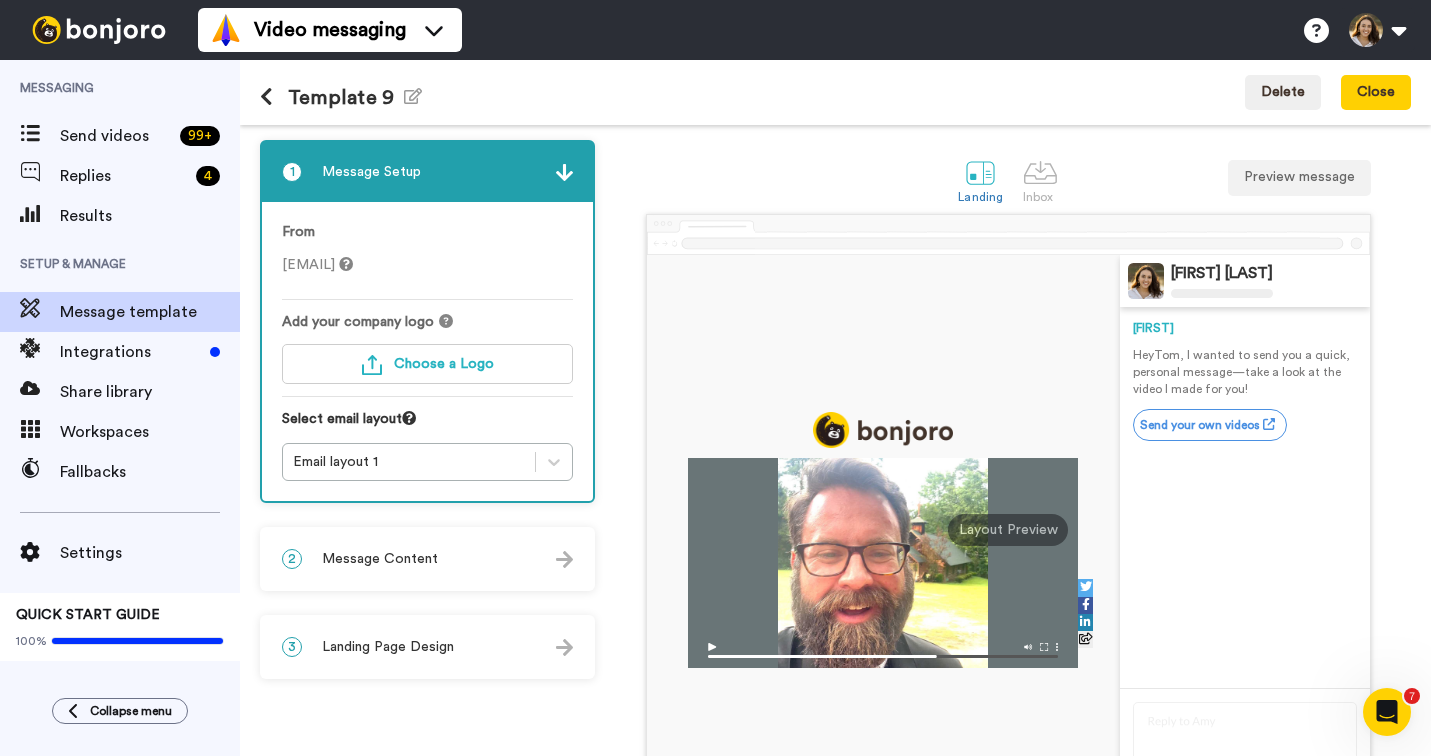 click on "Hey [FIRST] , I wanted to send you a quick, personal message—take a look at the video I made for you!" at bounding box center [1245, 372] 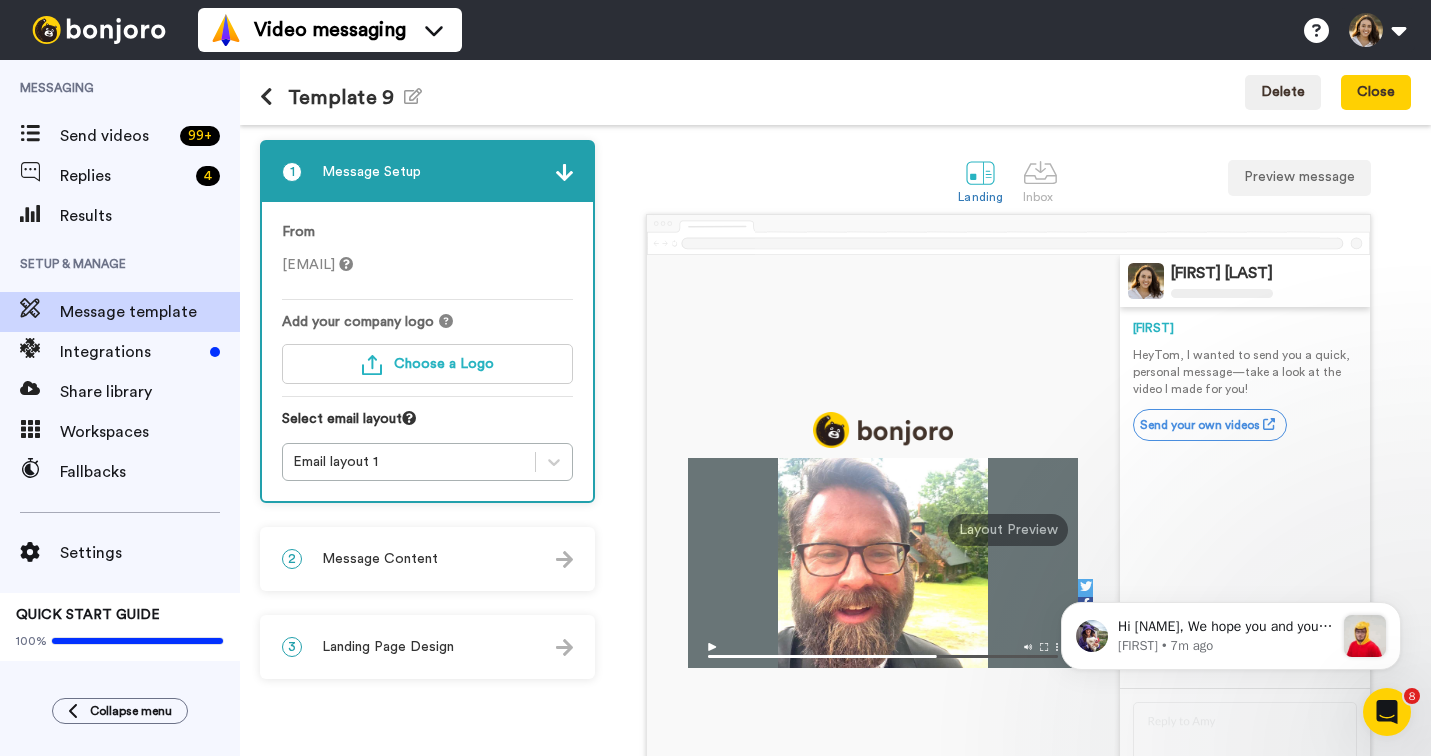 scroll, scrollTop: 0, scrollLeft: 0, axis: both 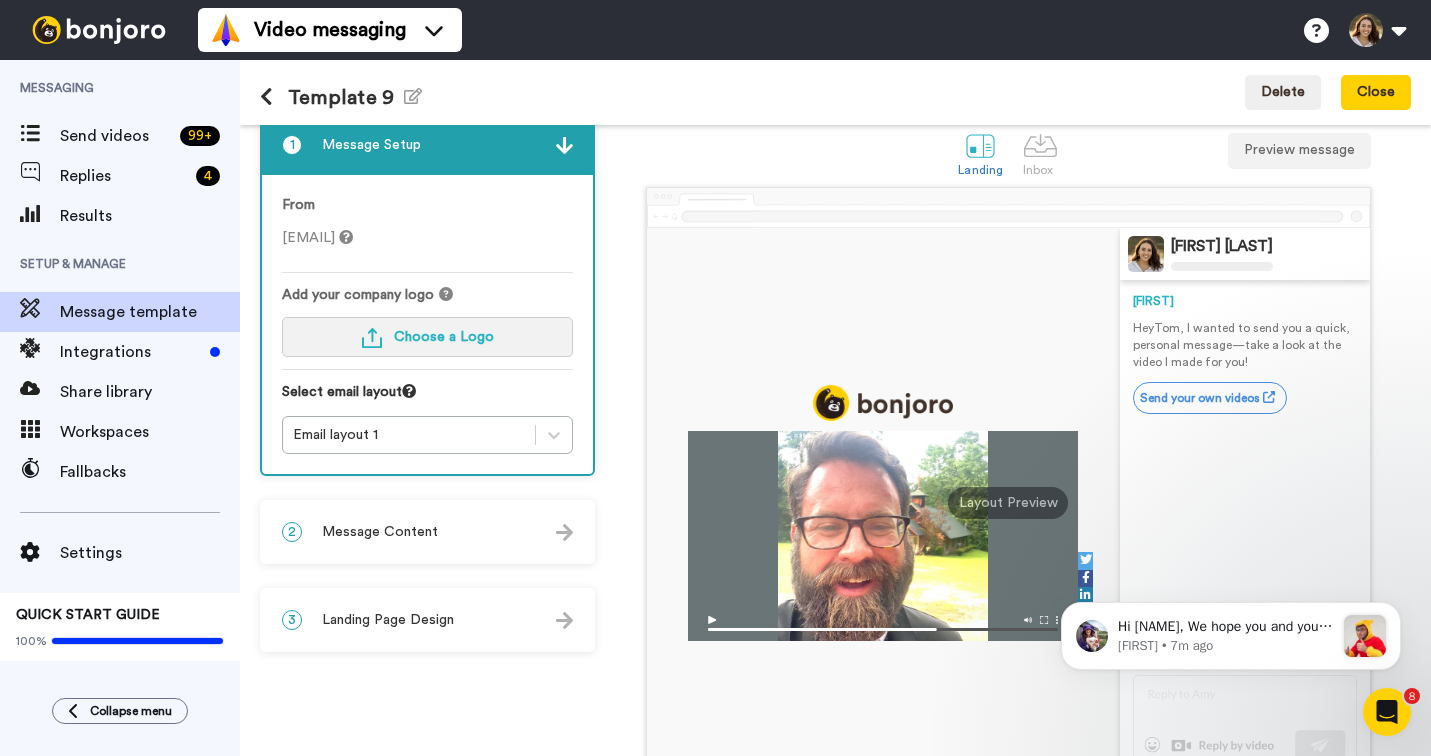 click on "Choose a Logo" at bounding box center [444, 337] 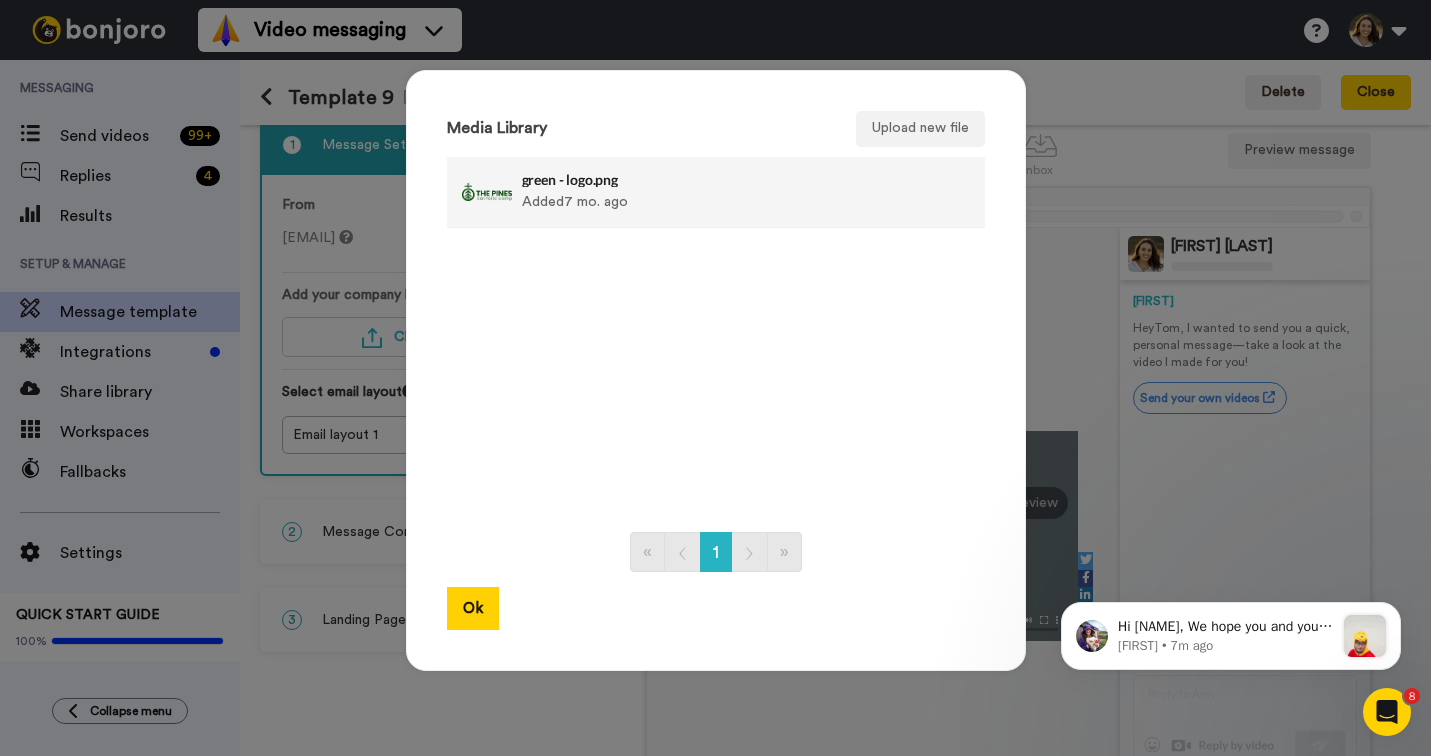 click on "green - logo.png Added 7 mo. ago" at bounding box center [694, 192] 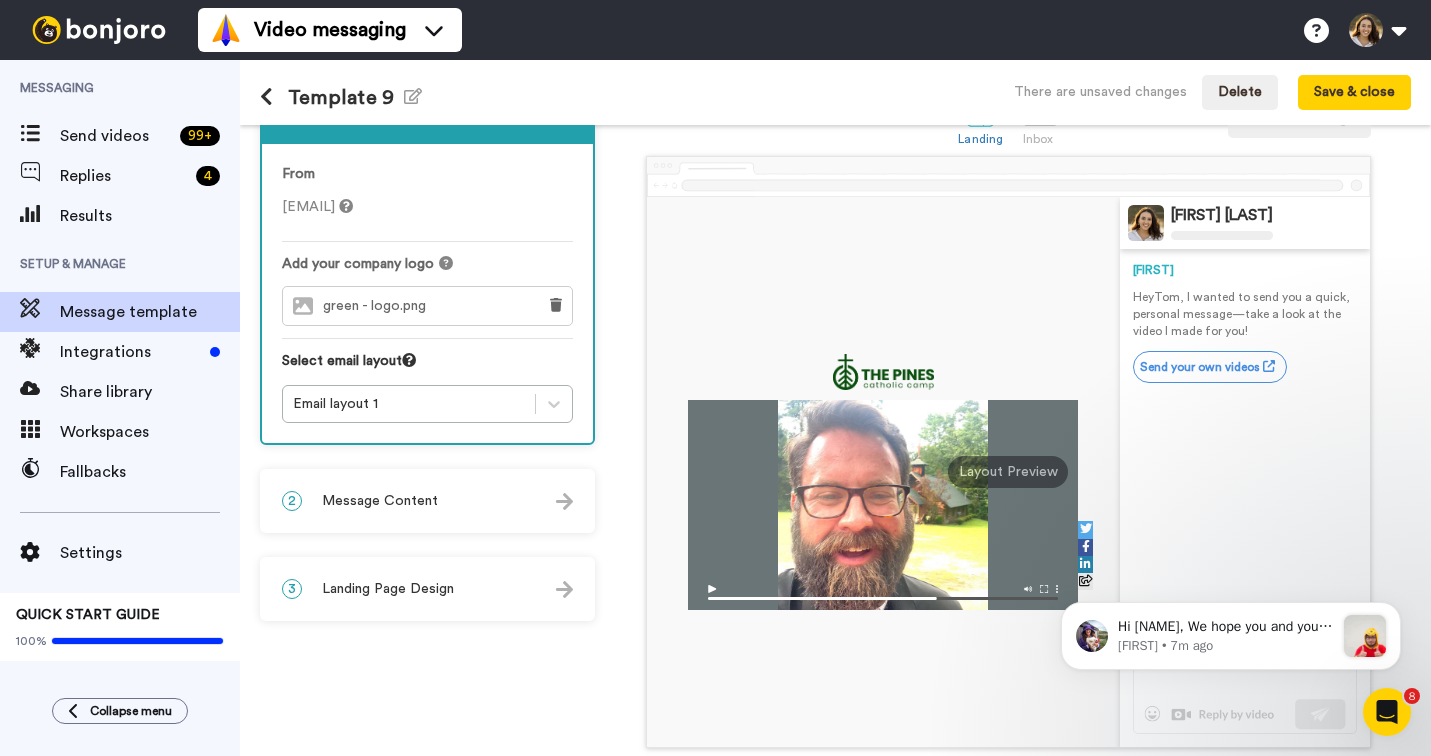 scroll, scrollTop: 64, scrollLeft: 0, axis: vertical 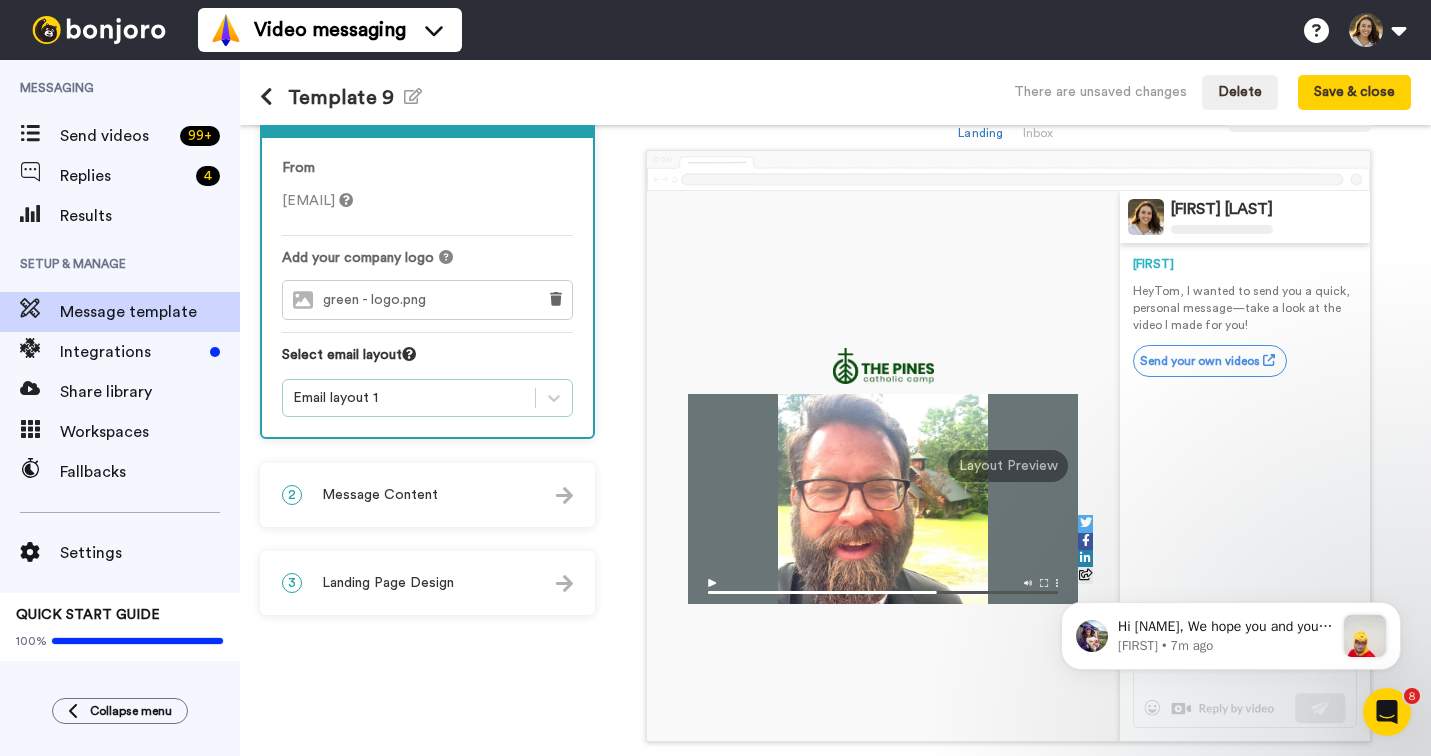 click on "Email layout 1" at bounding box center [409, 398] 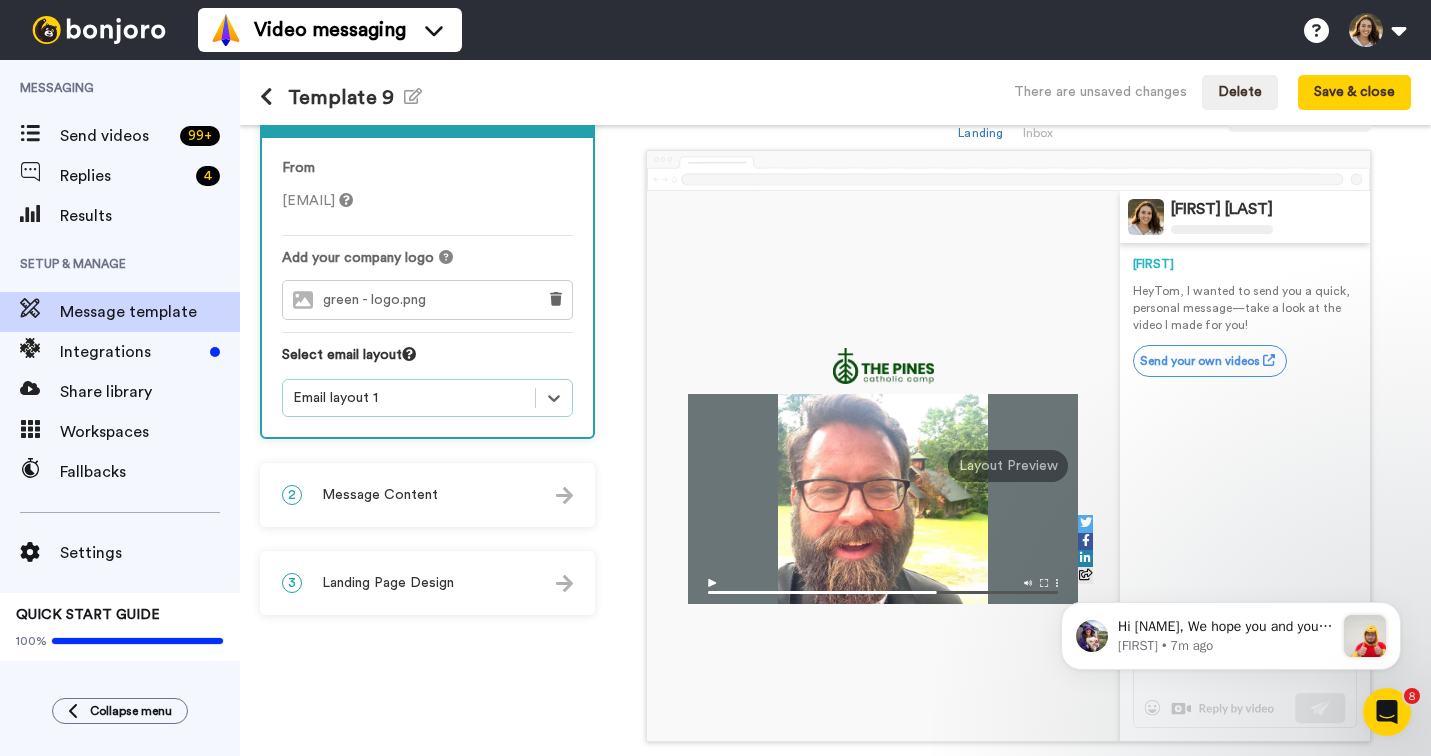 click on "Email layout 1" at bounding box center [409, 398] 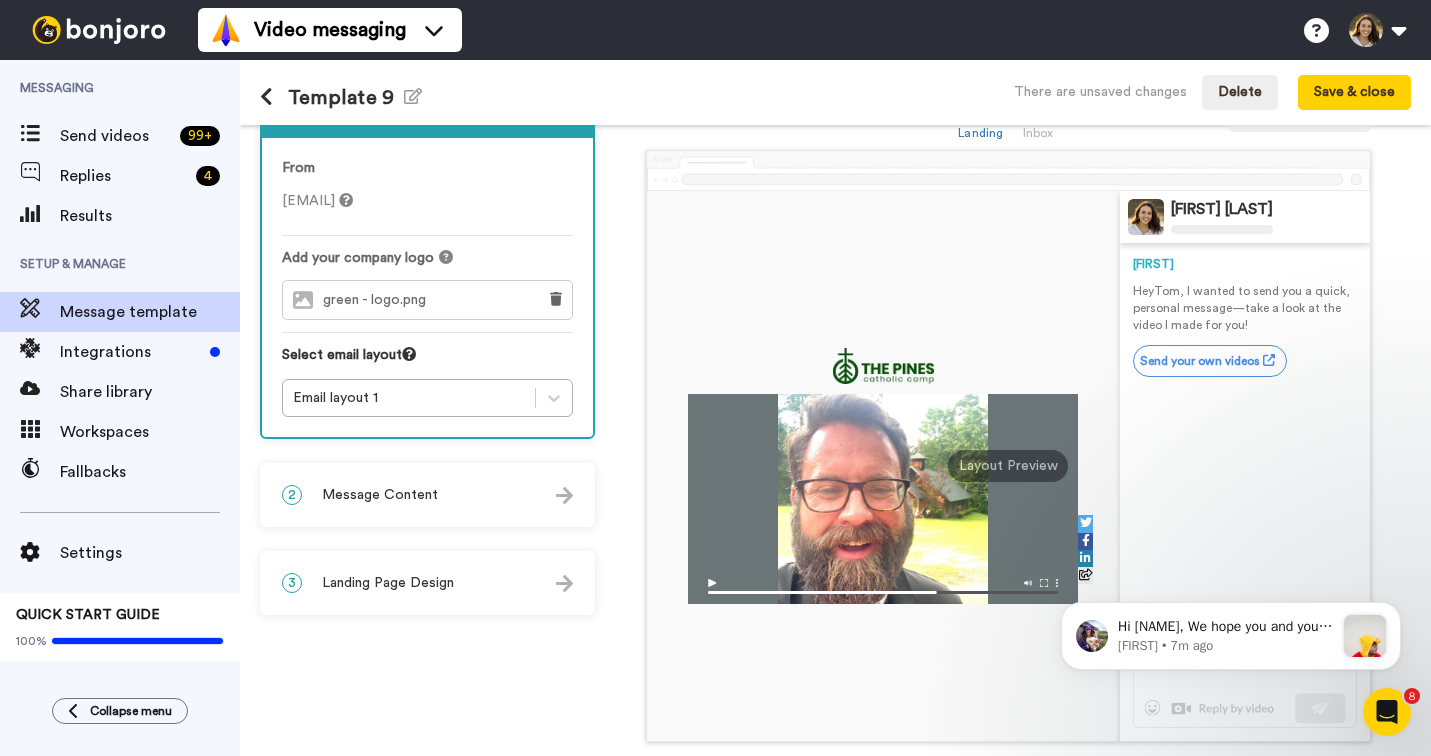 click on "2 Message Content" at bounding box center (427, 495) 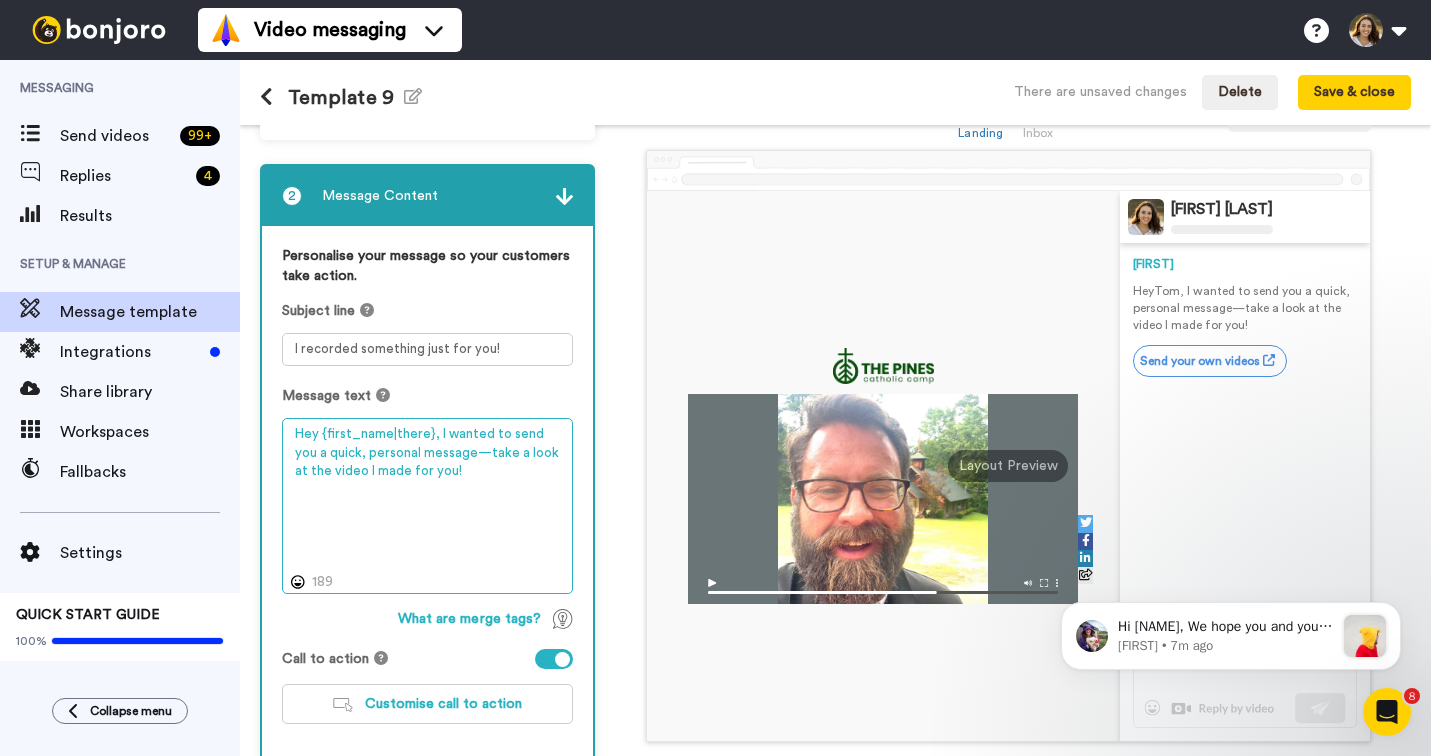 drag, startPoint x: 502, startPoint y: 477, endPoint x: 433, endPoint y: 433, distance: 81.8352 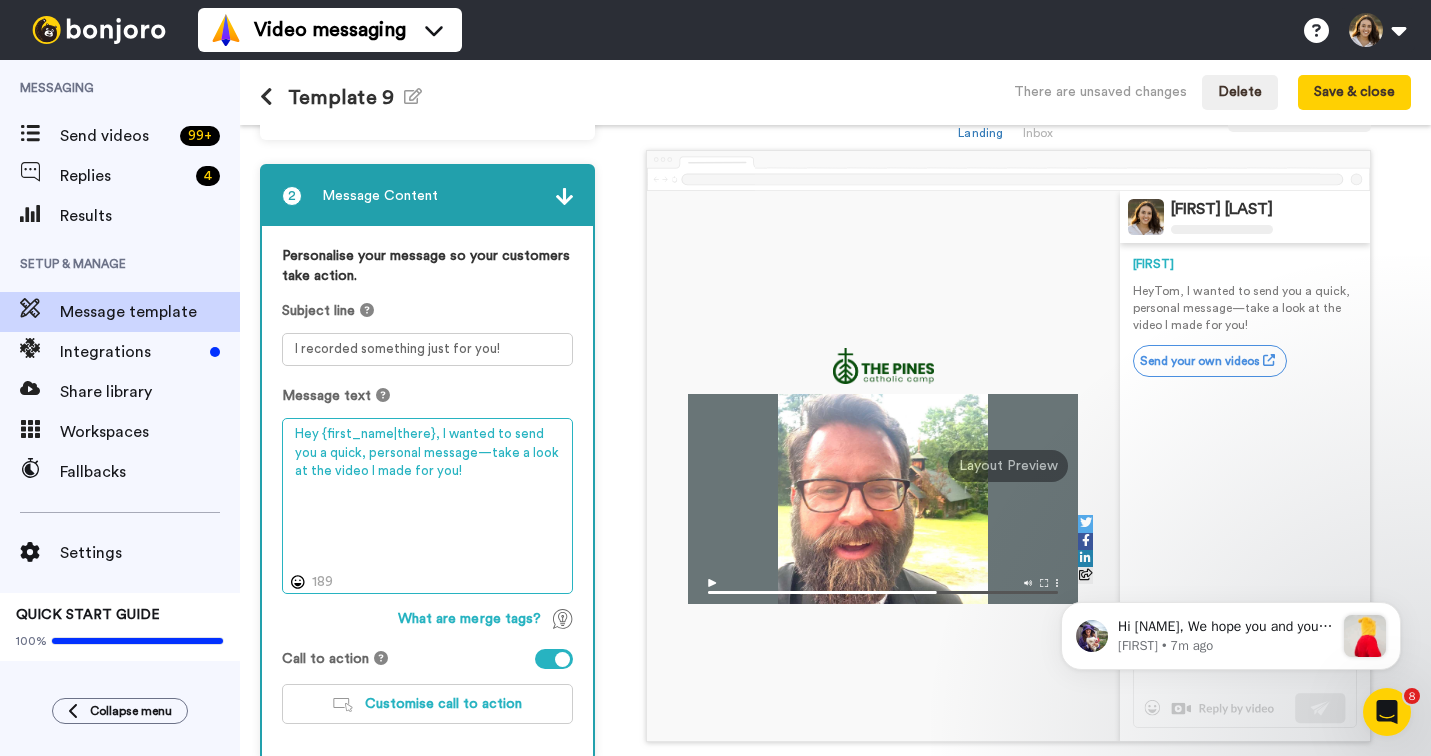 click on "Hey {first_name|there}, I wanted to send you a quick, personal message—take a look at the video I made for you!" at bounding box center (427, 506) 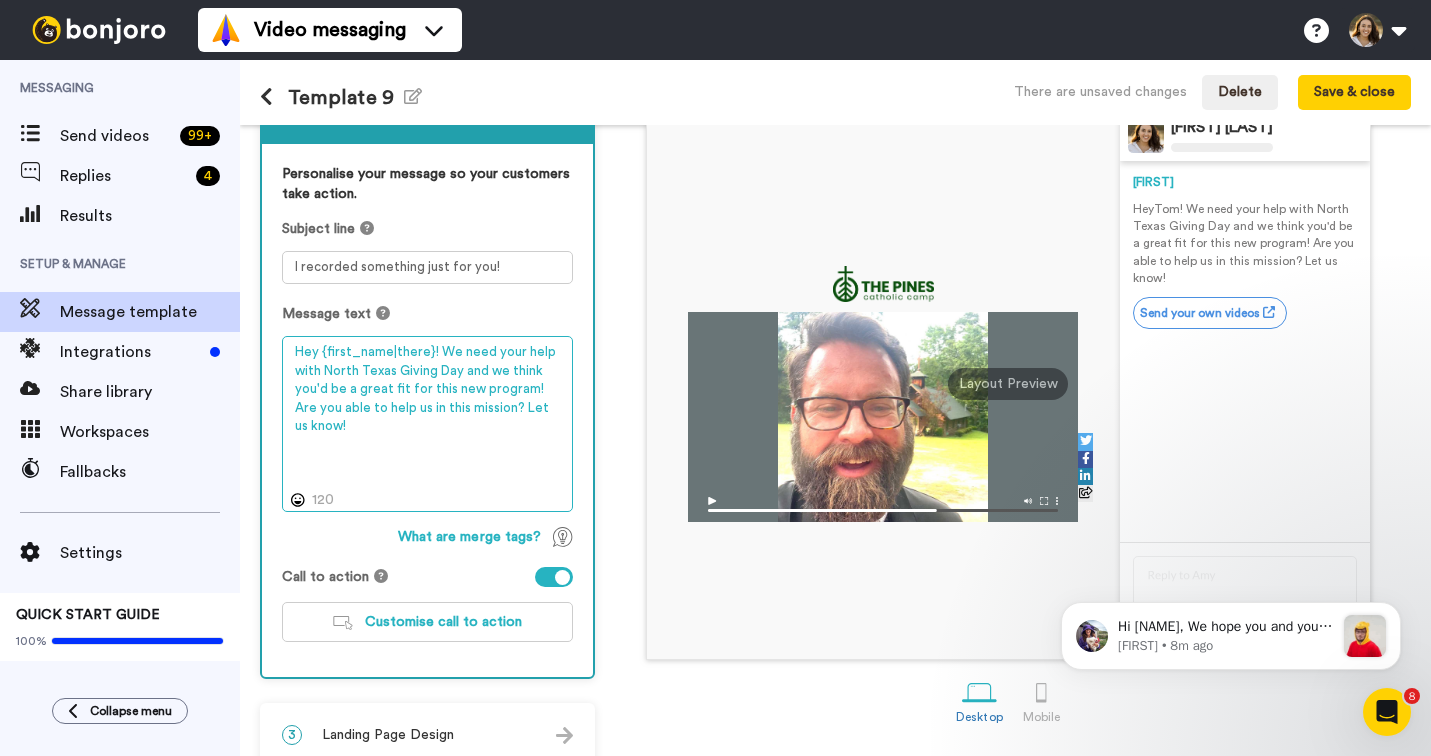 scroll, scrollTop: 172, scrollLeft: 0, axis: vertical 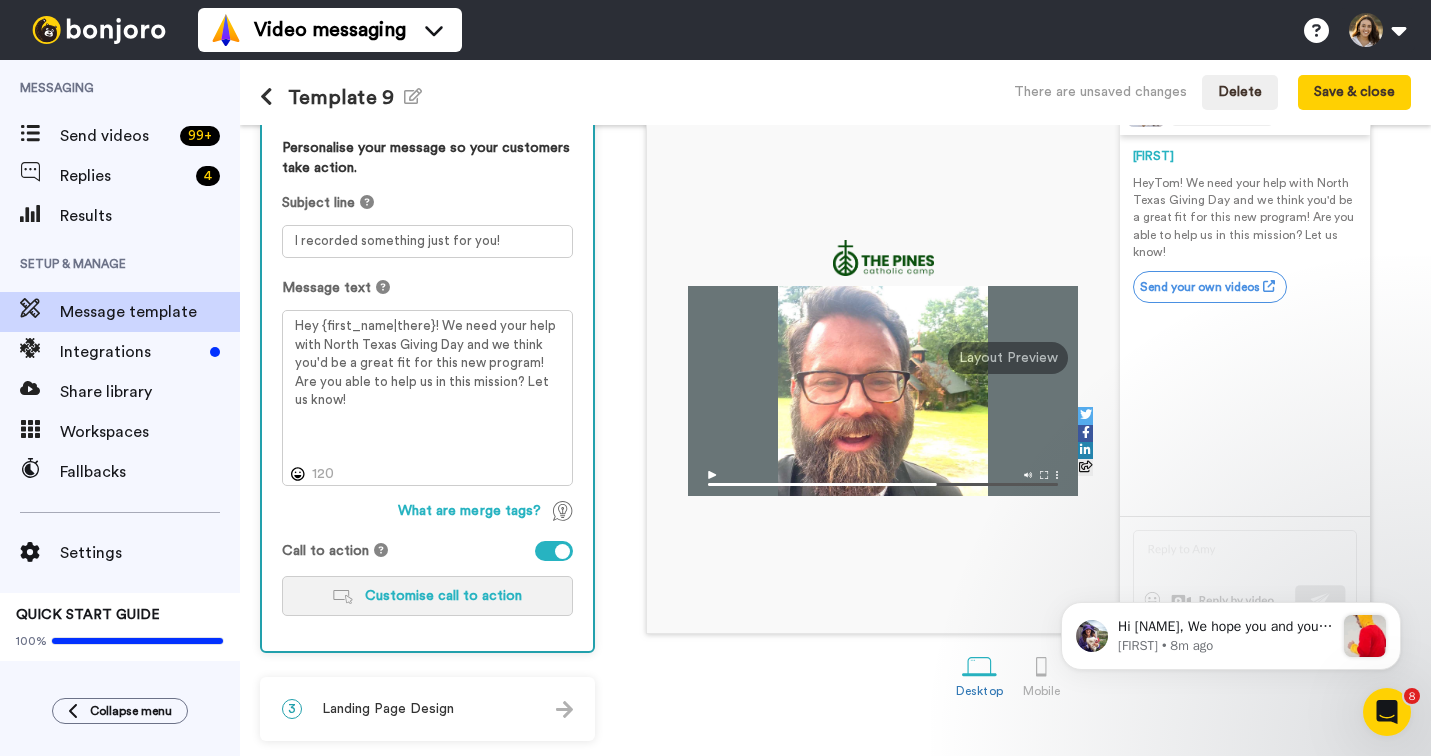 click on "Customise call to action" at bounding box center [443, 596] 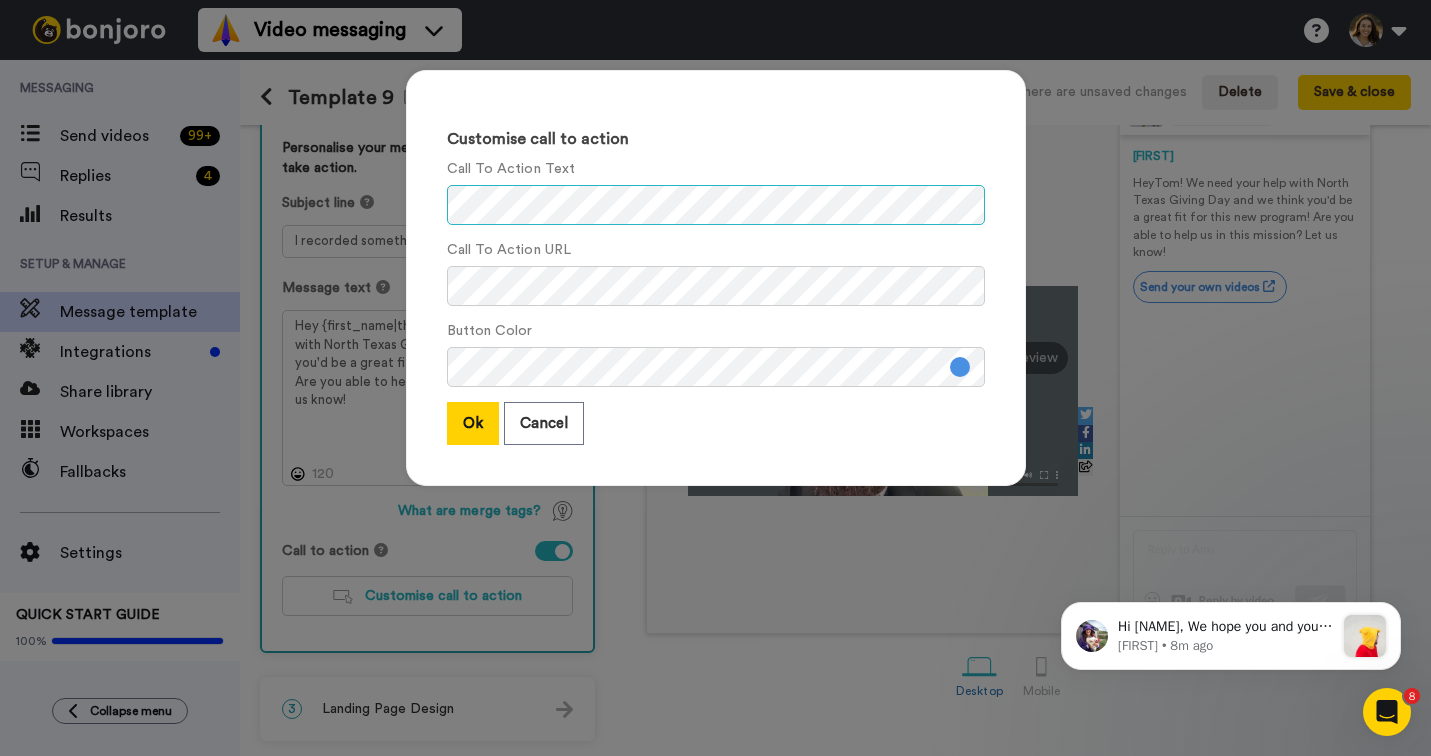 click on "Customise call to action Call To Action Text Call To Action URL Button Color Ok Cancel" at bounding box center (715, 378) 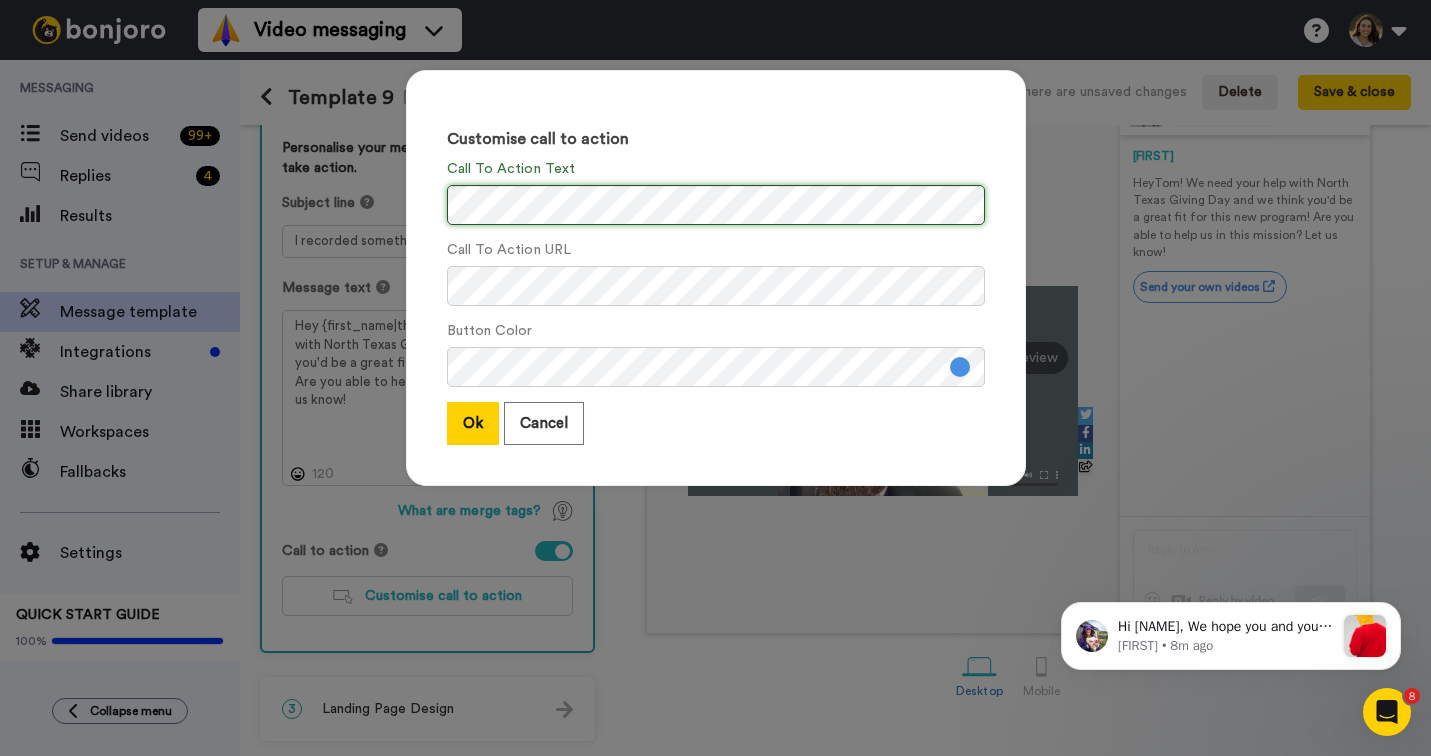 click on "Customise call to action Call To Action Text Call To Action URL Button Color Ok Cancel" at bounding box center (715, 378) 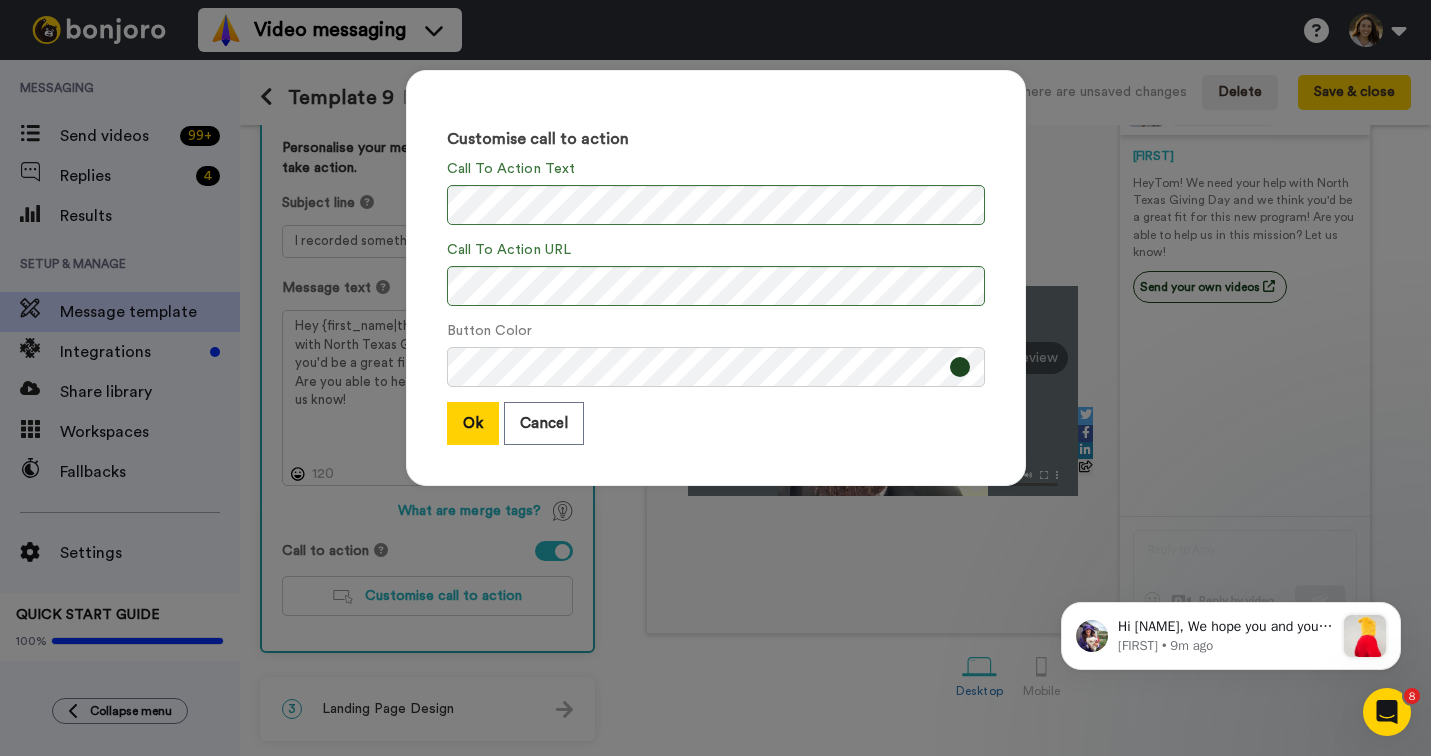 click on "Customise call to action Call To Action Text Call To Action URL Button Color Ok Cancel" at bounding box center (716, 278) 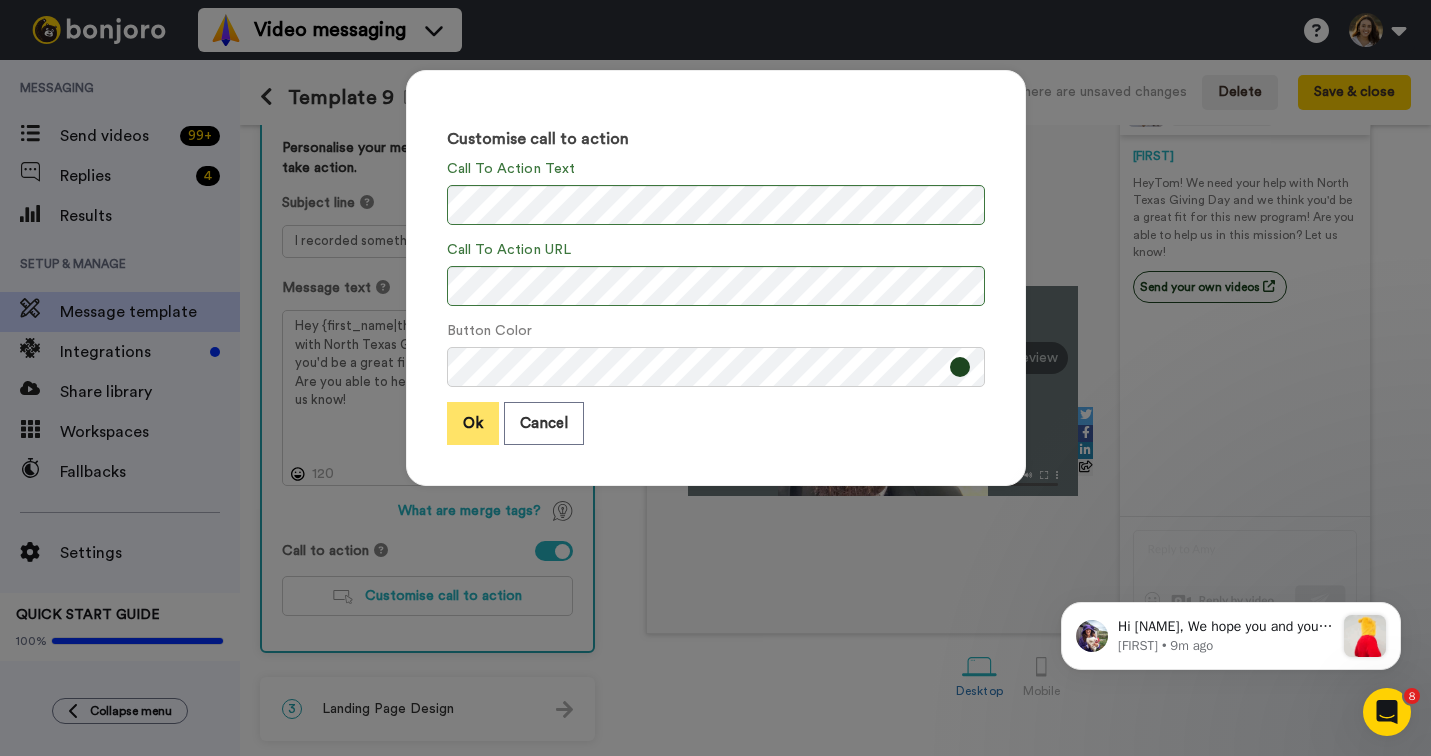 click on "Ok" at bounding box center [473, 423] 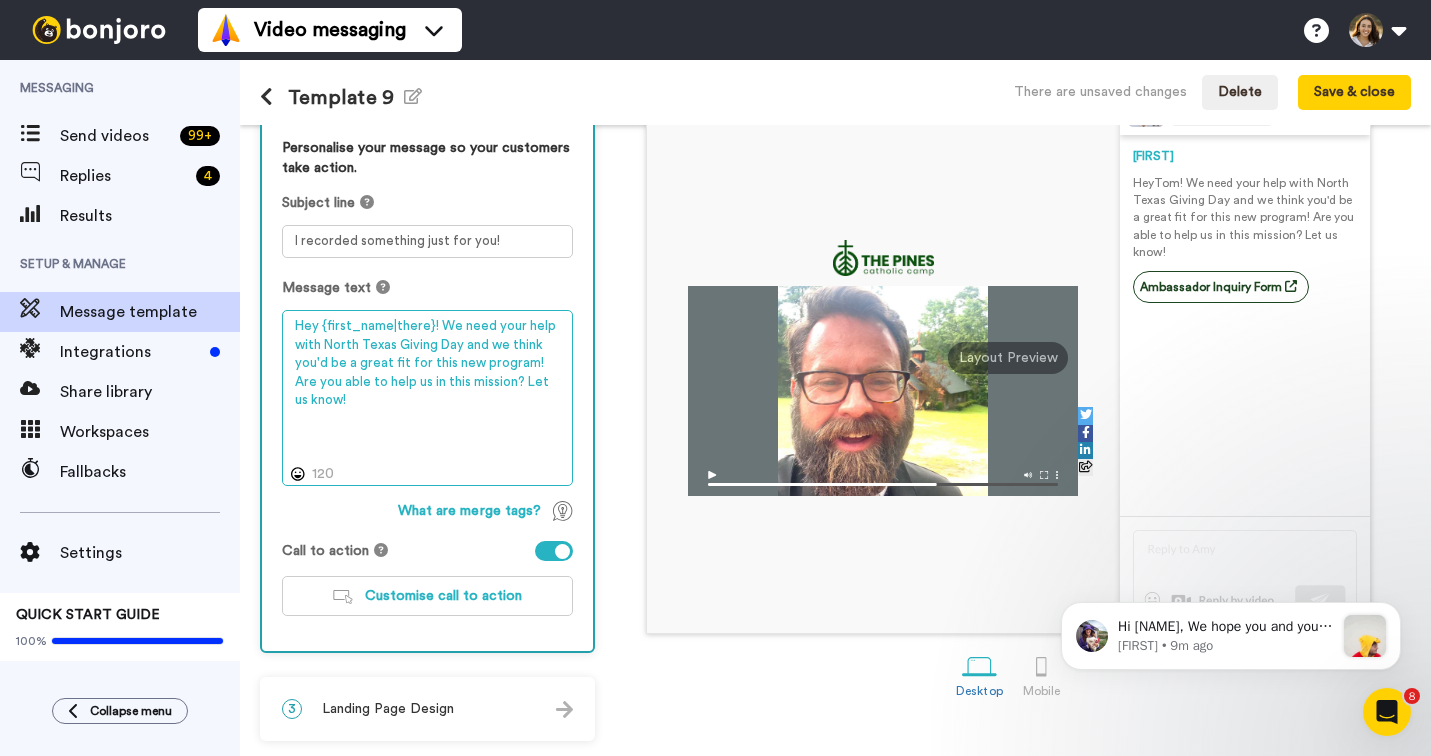drag, startPoint x: 545, startPoint y: 360, endPoint x: 509, endPoint y: 359, distance: 36.013885 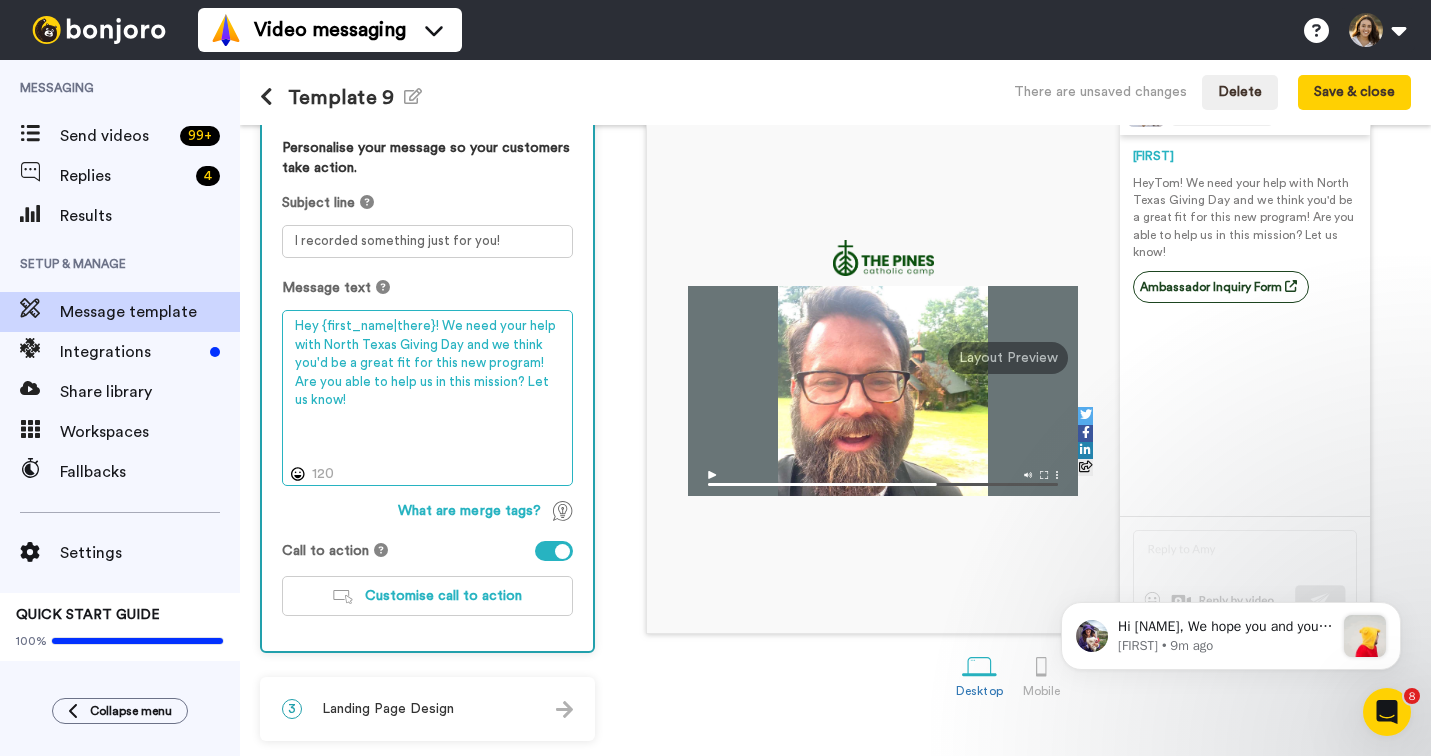 click on "Hey {first_name|there}! We need your help with North Texas Giving Day and we think you'd be a great fit for this new program! Are you able to help us in this mission? Let us know!" at bounding box center [427, 398] 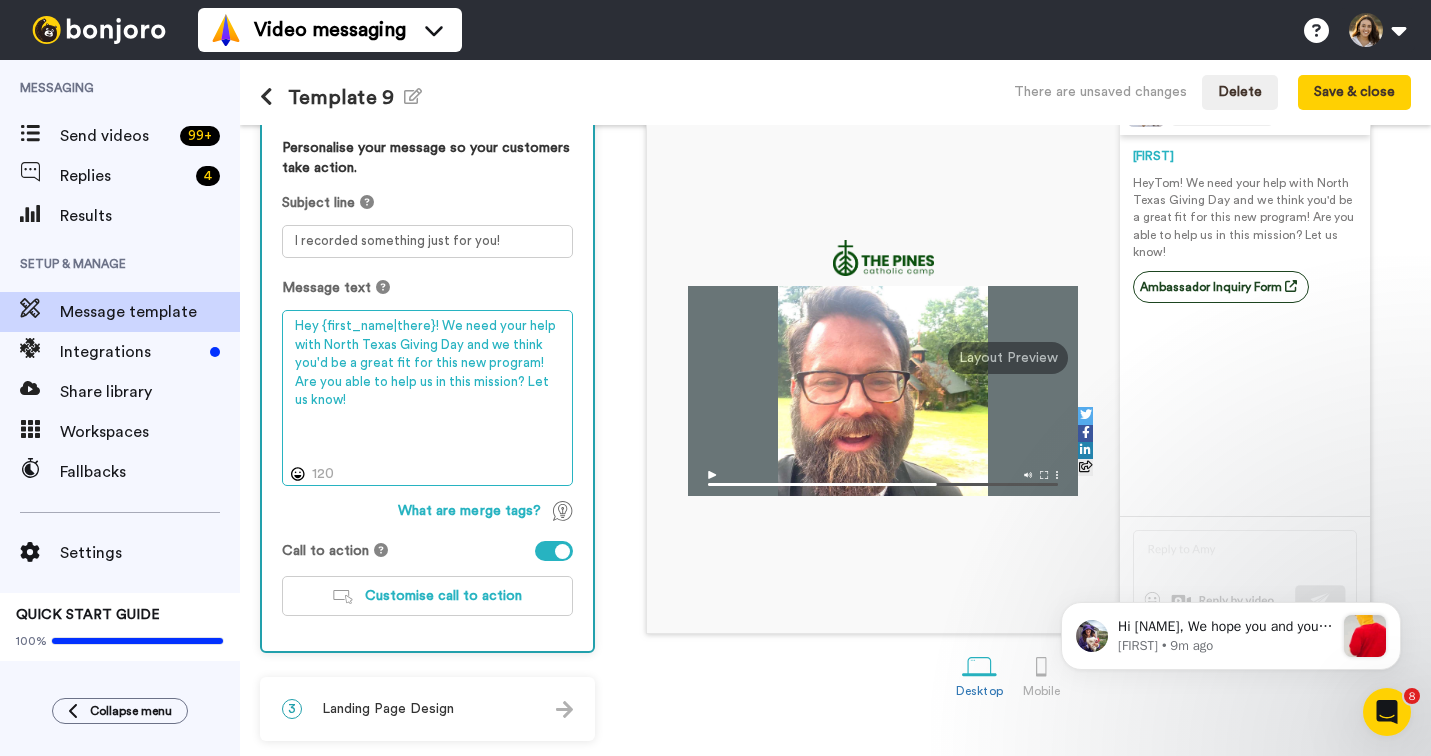 drag, startPoint x: 404, startPoint y: 403, endPoint x: 260, endPoint y: 323, distance: 164.73009 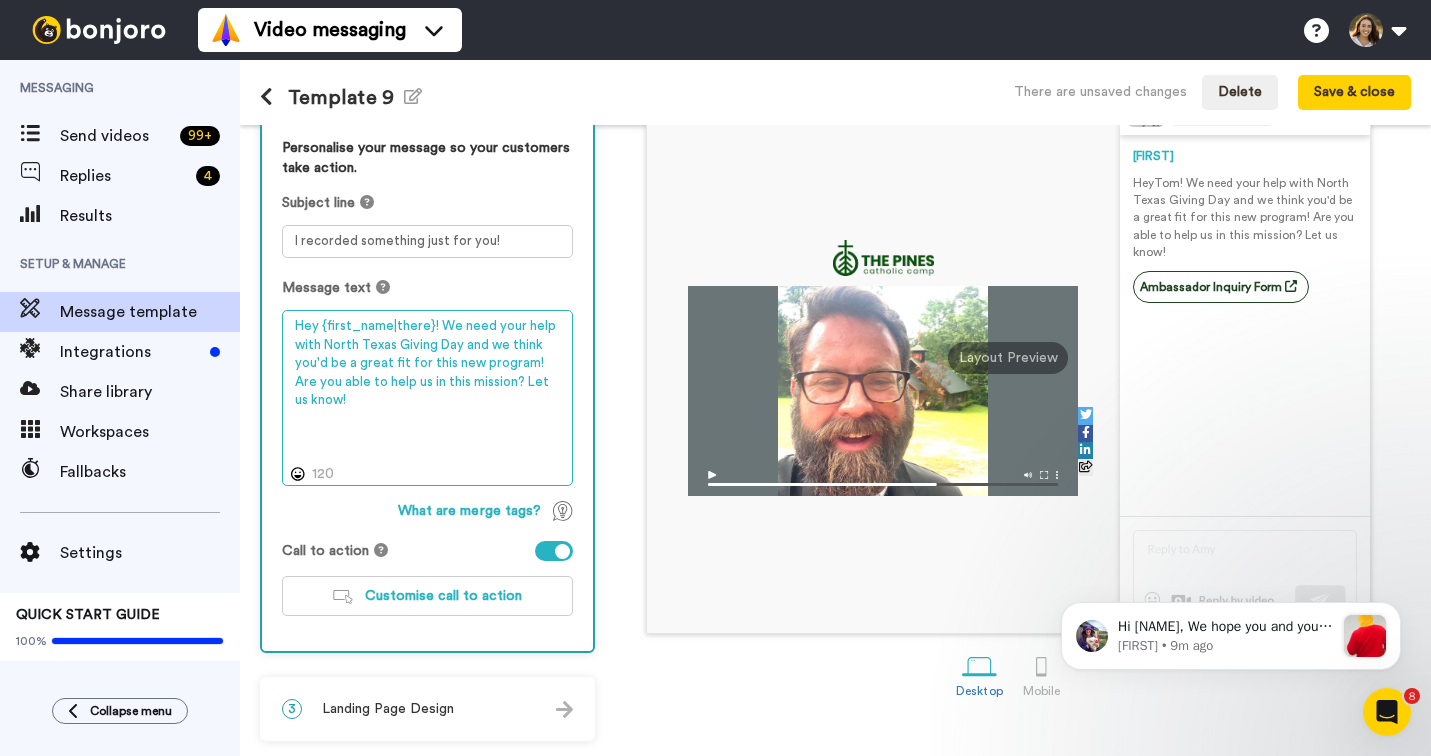 click on "2 Message Content Personalise your message so your customers take action. Subject line I recorded something just for you! Message text Hey {first_name|there}! We need your help with North Texas Giving Day and we think you'd be a great fit for this new program! Are you able to help us in this mission? Let us know! 120 What are merge tags? Call to action Customise call to action" at bounding box center [427, 354] 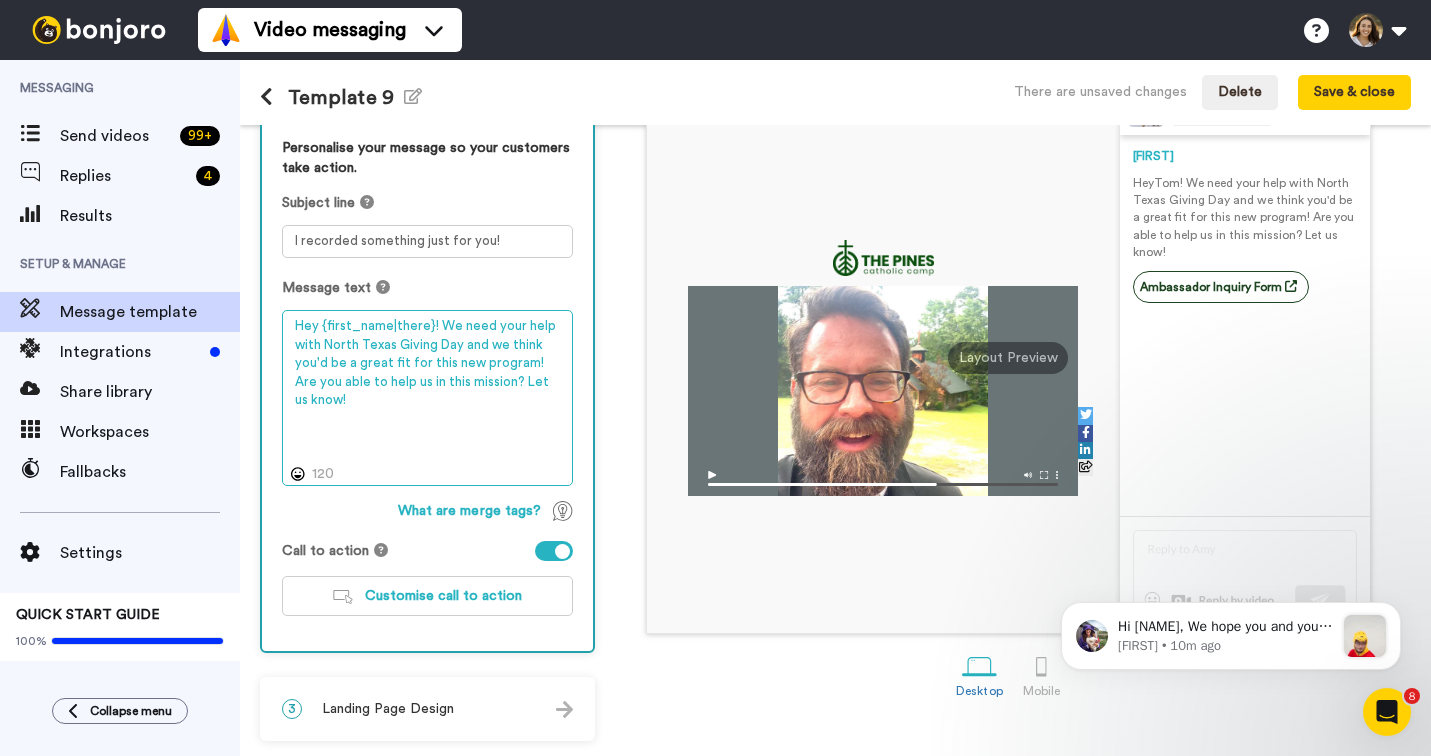 click on "Hey {first_name|there}! We need your help with North Texas Giving Day and we think you'd be a great fit for this new program! Are you able to help us in this mission? Let us know!" at bounding box center [427, 398] 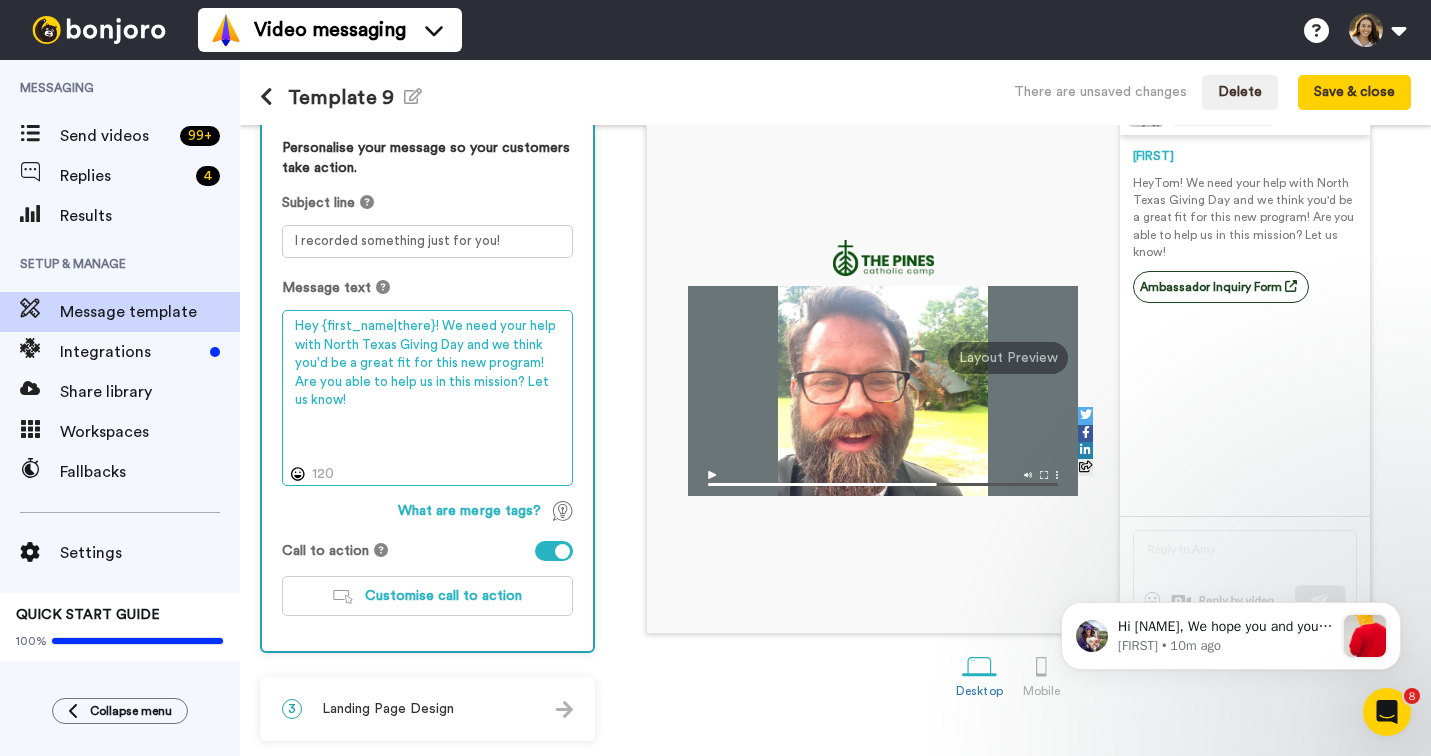 drag, startPoint x: 367, startPoint y: 396, endPoint x: 436, endPoint y: 329, distance: 96.17692 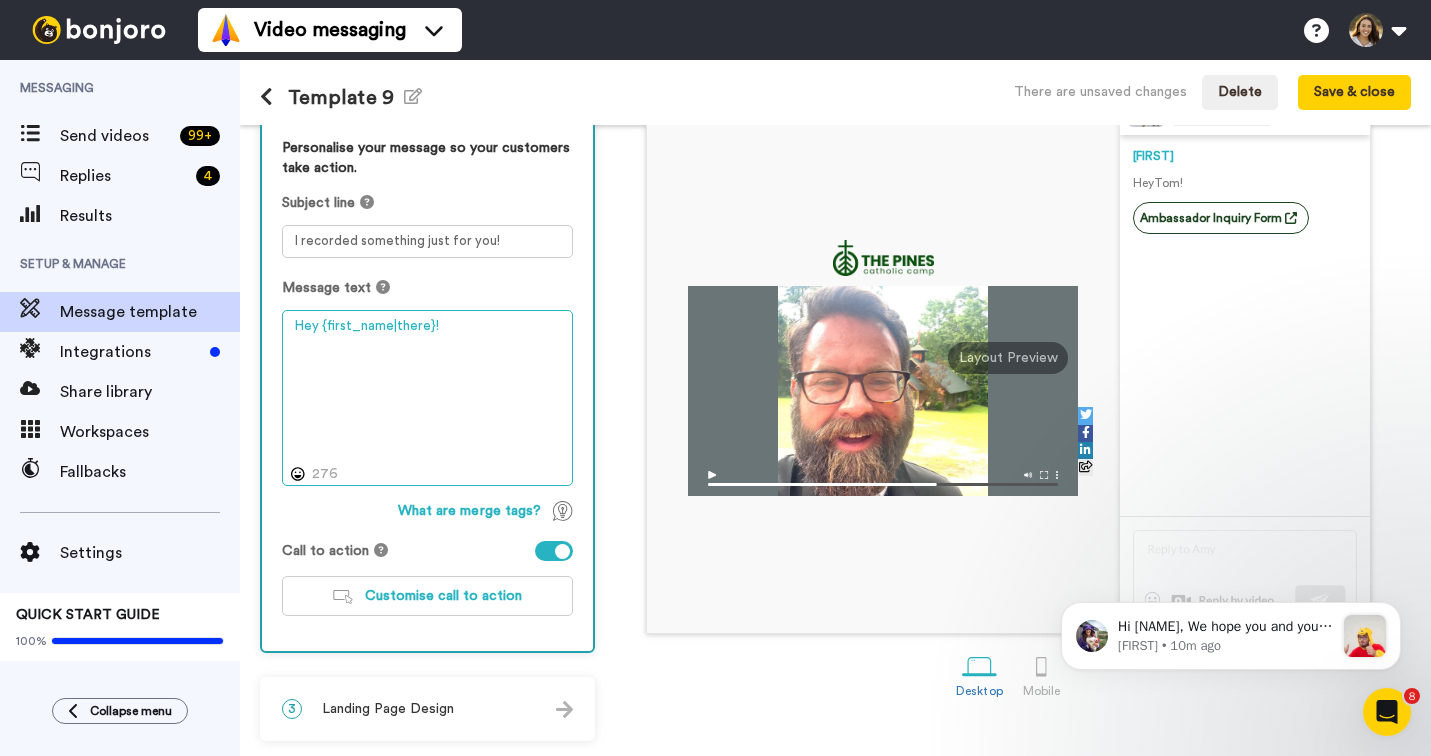paste on "We’re building a small team of Ambassadors for North Texas Giving Day, and I thought of you! It’s a short-term, low-time role to help campers encounter Christ. Check out this quick video—I’d love to have you on the team!" 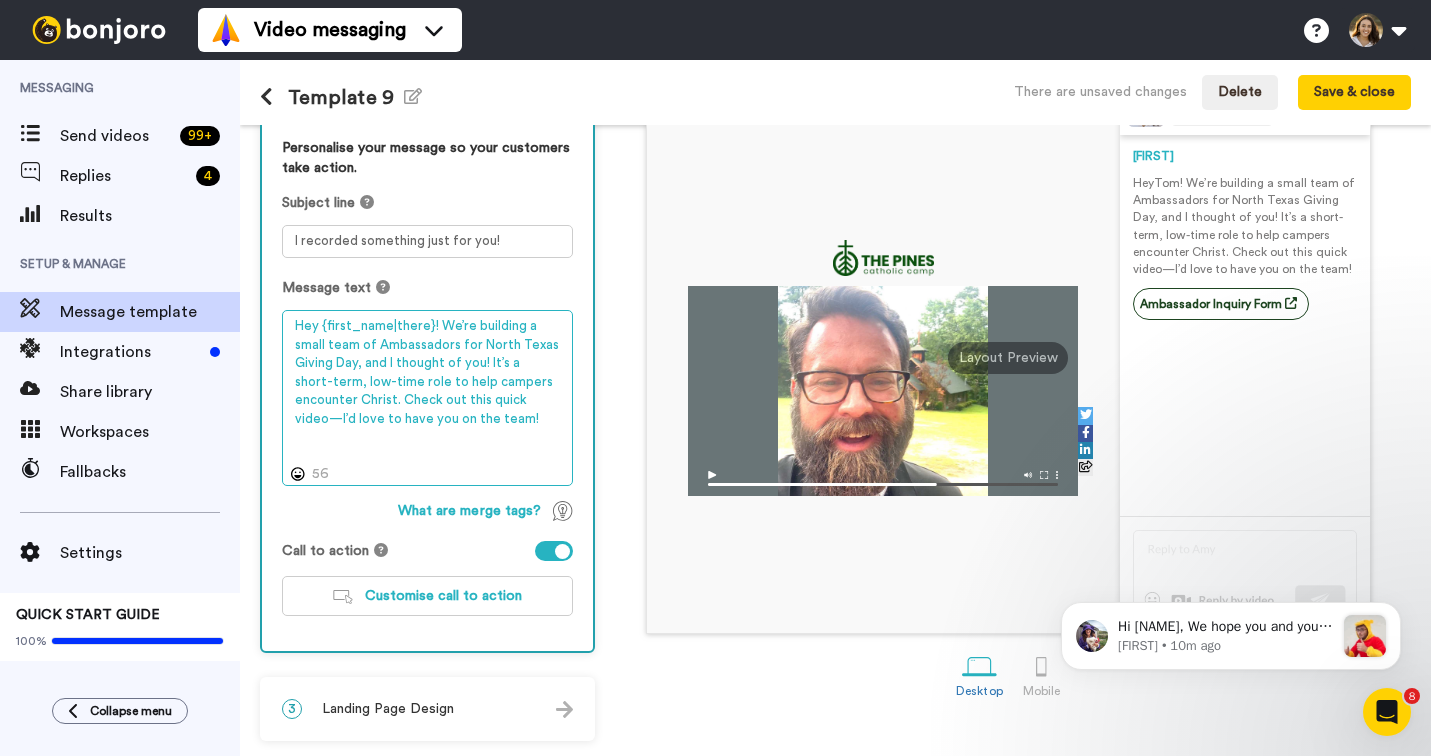 click on "Hey {first_name|there}! We’re building a small team of Ambassadors for North Texas Giving Day, and I thought of you! It’s a short-term, low-time role to help campers encounter Christ. Check out this quick video—I’d love to have you on the team!" at bounding box center (427, 398) 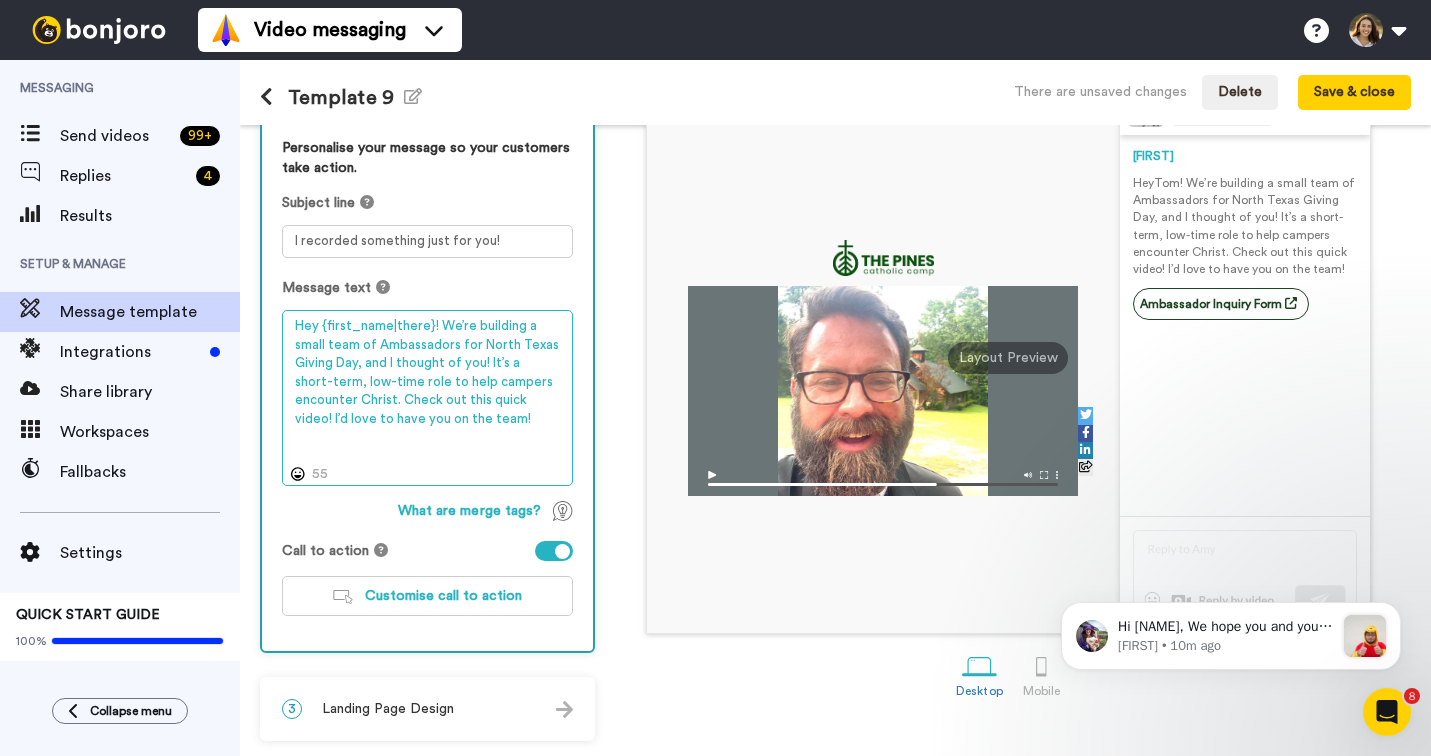 type on "Hey {first_name|there}! We’re building a small team of Ambassadors for North Texas Giving Day, and I thought of you! It’s a short-term, low-time role to help campers encounter Christ. Check out this quick video! I’d love to have you on the team!" 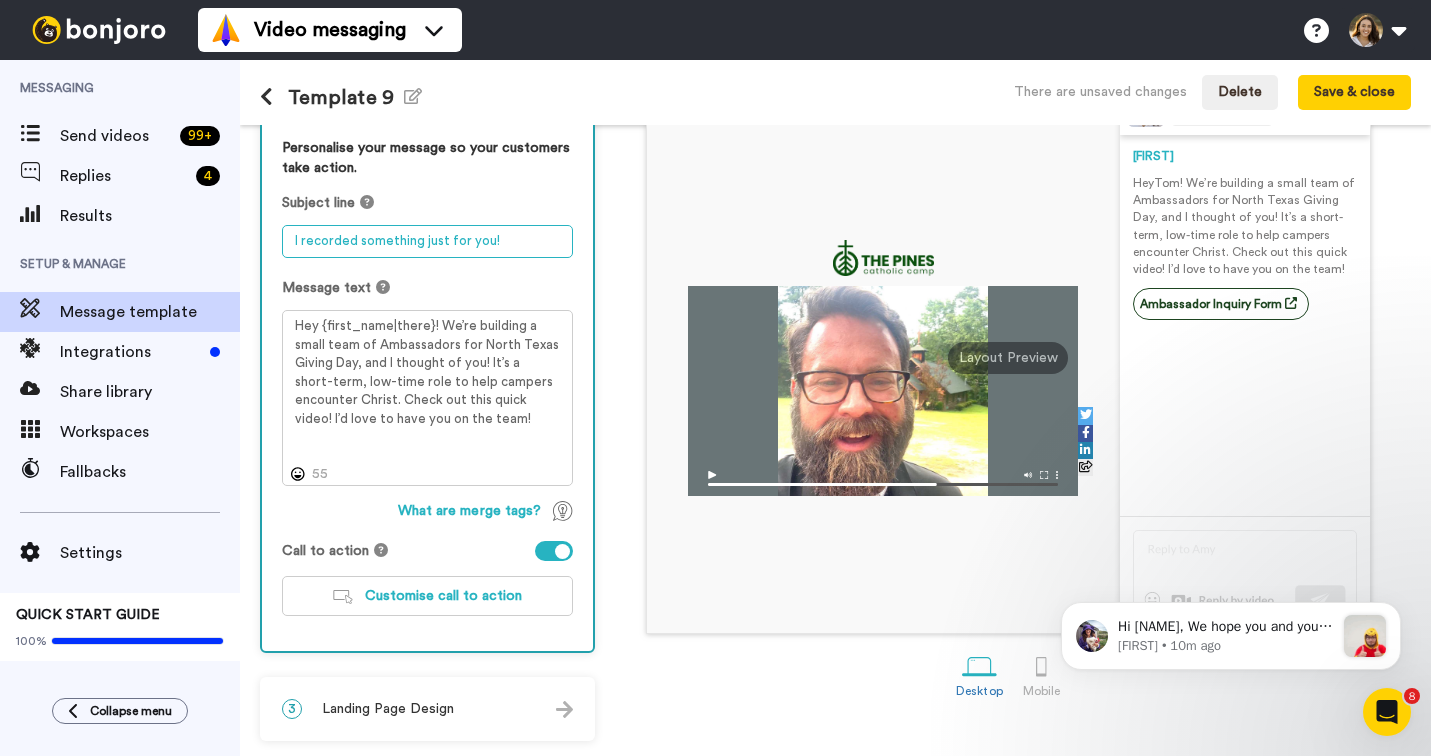click on "I recorded something just for you!" at bounding box center [427, 241] 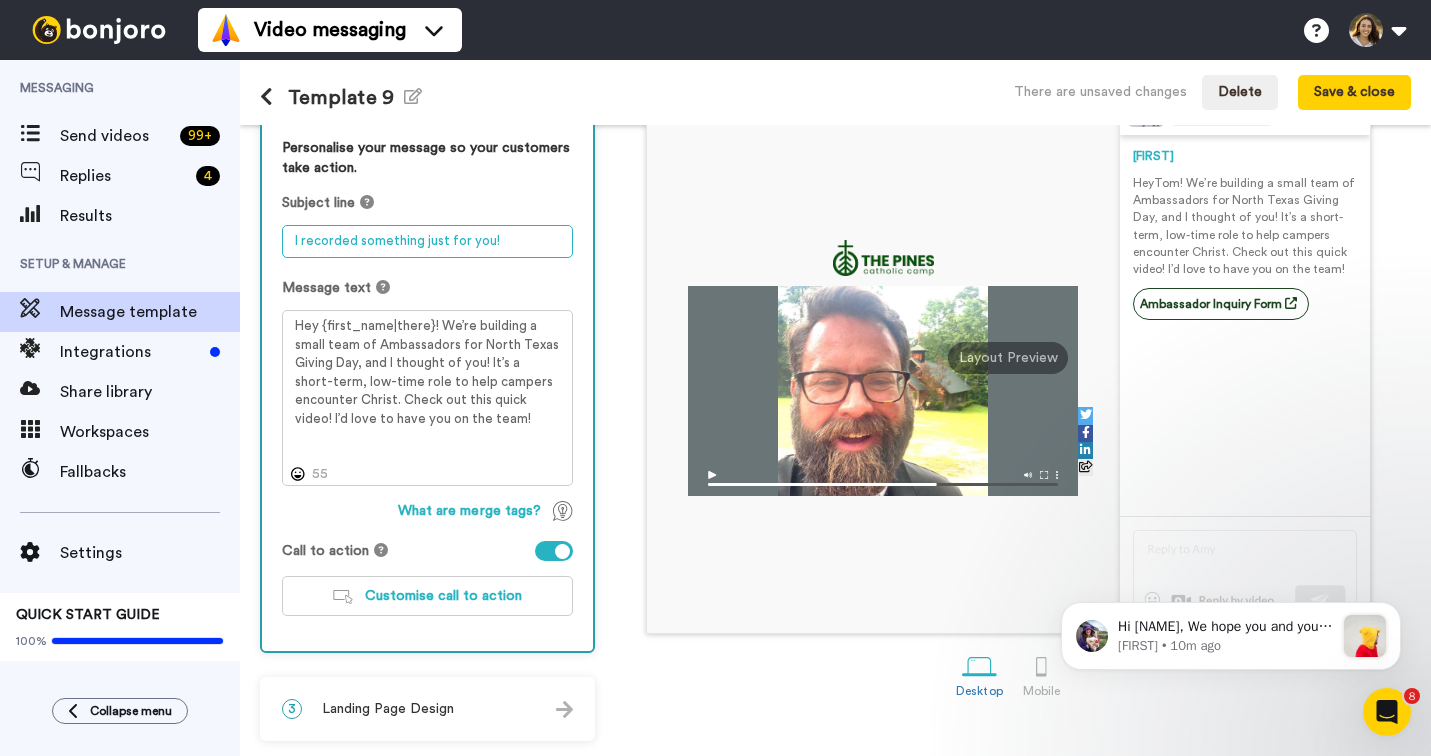 click on "I recorded something just for you!" at bounding box center (427, 241) 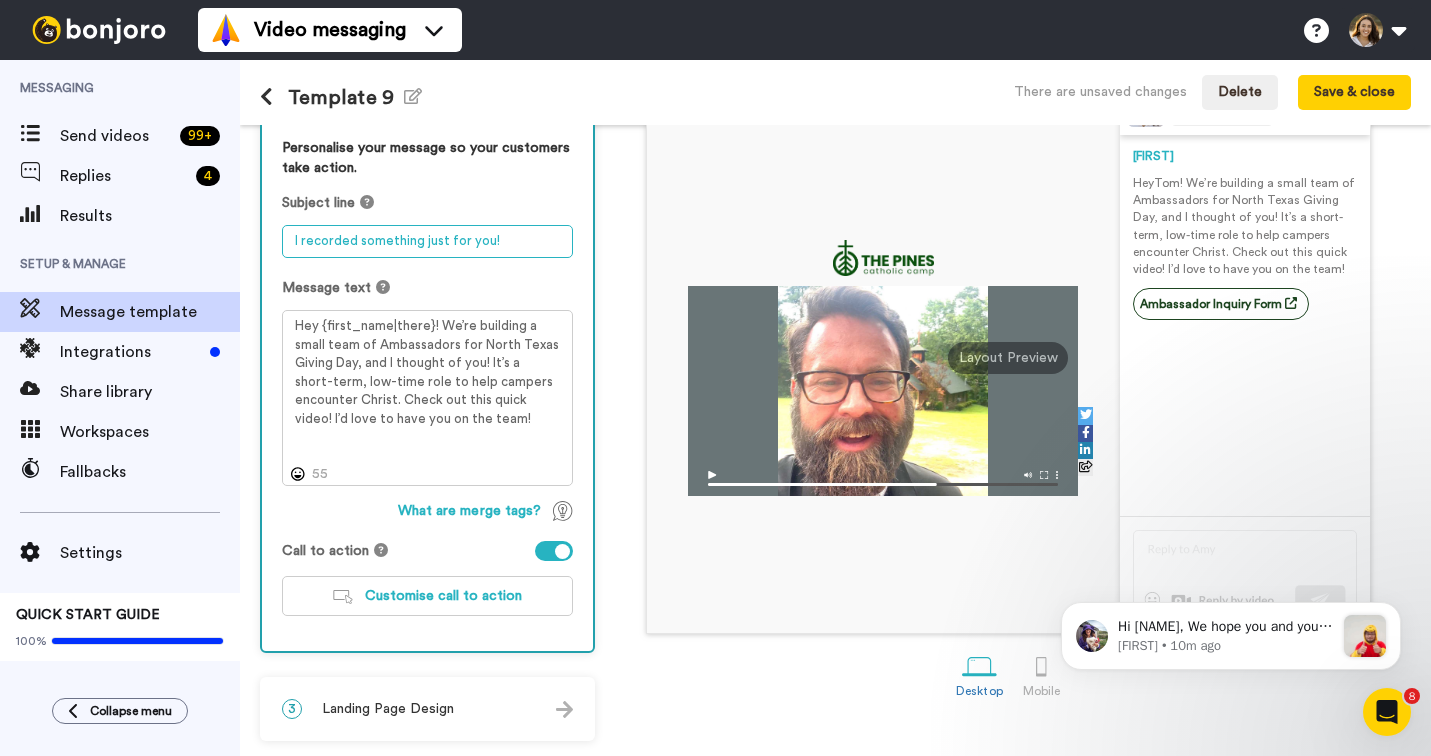 click on "I recorded something just for you!" at bounding box center [427, 241] 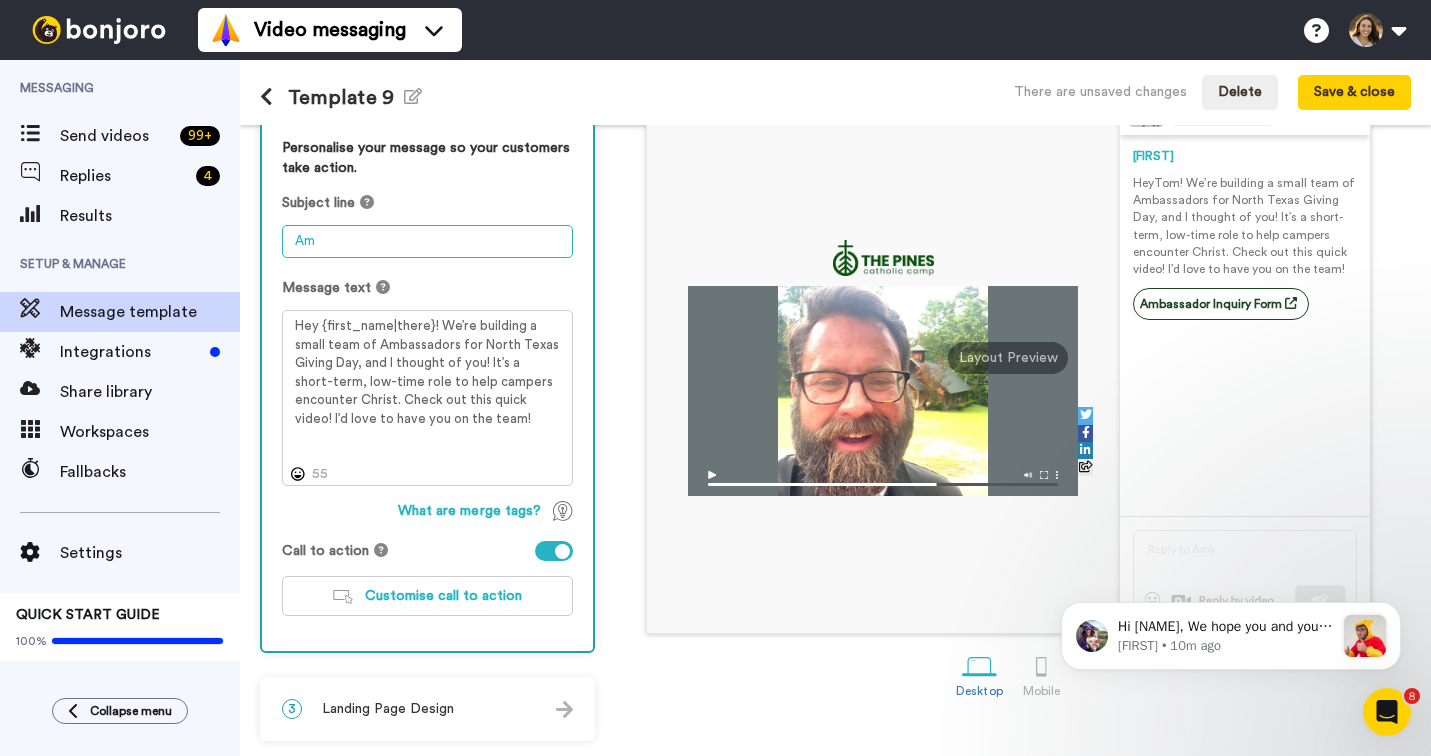 type on "A" 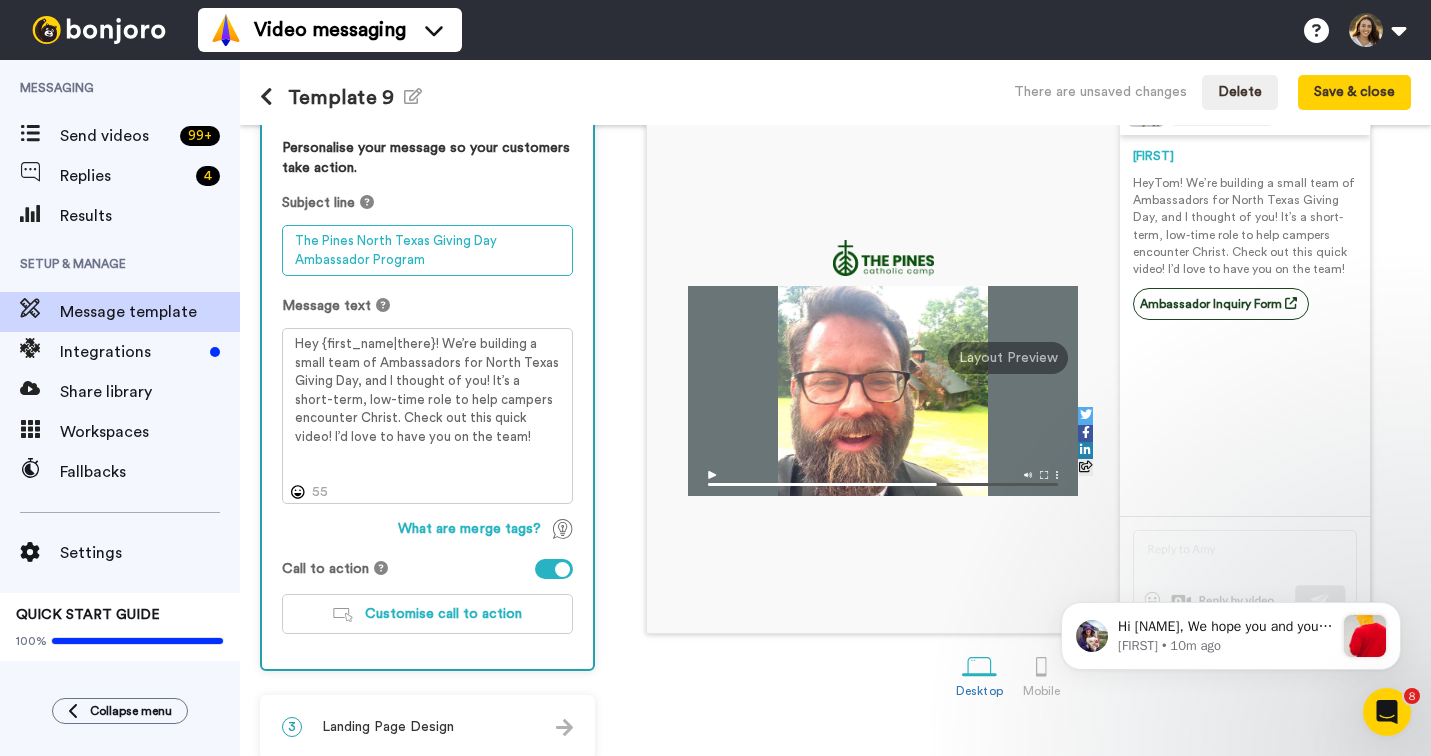 type on "The Pines North Texas Giving Day Ambassador Program" 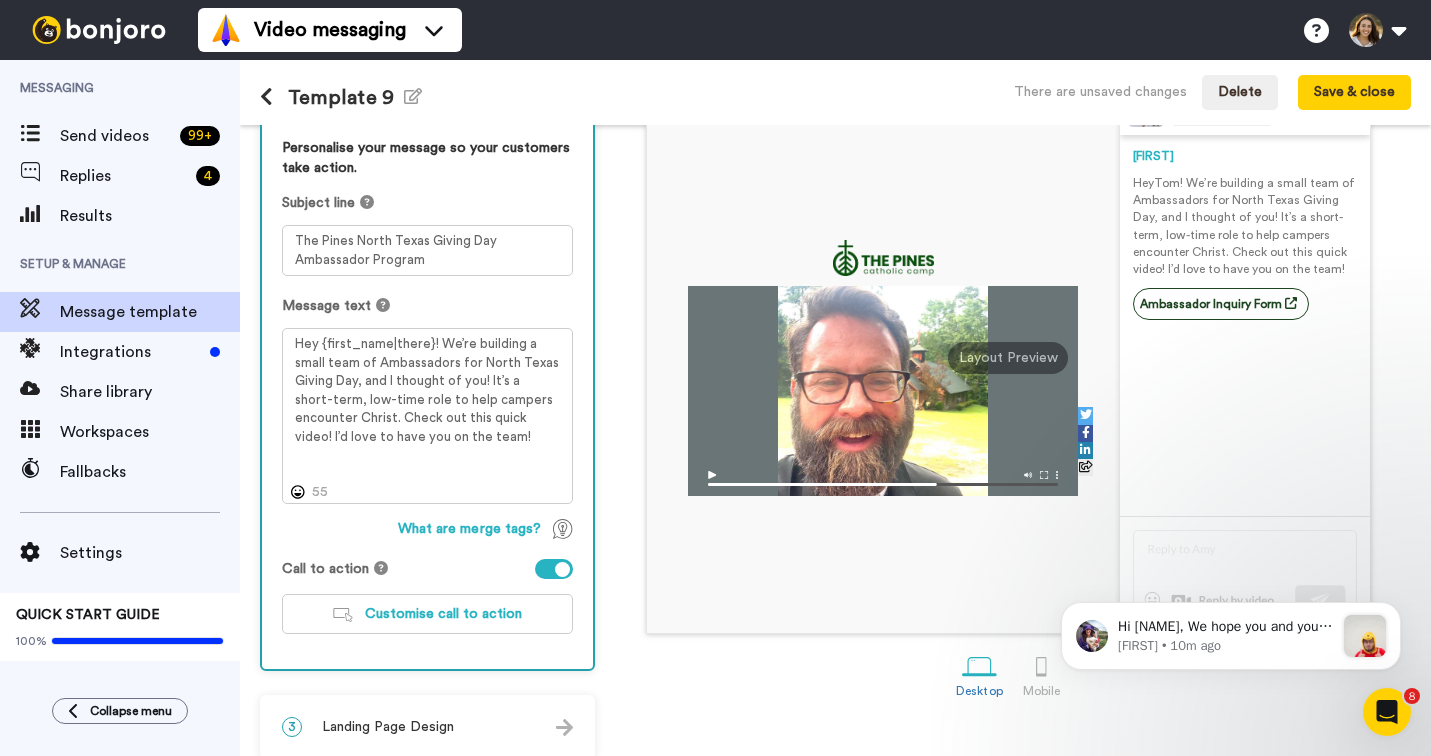 click on "Kassidy Hey  Tom ! We’re building a small team of Ambassadors for North Texas Giving Day, and I thought of you! It’s a short-term, low-time role to help campers encounter Christ. Check out this quick video! I’d love to have you on the team! Ambassador Inquiry Form" at bounding box center [1245, 325] 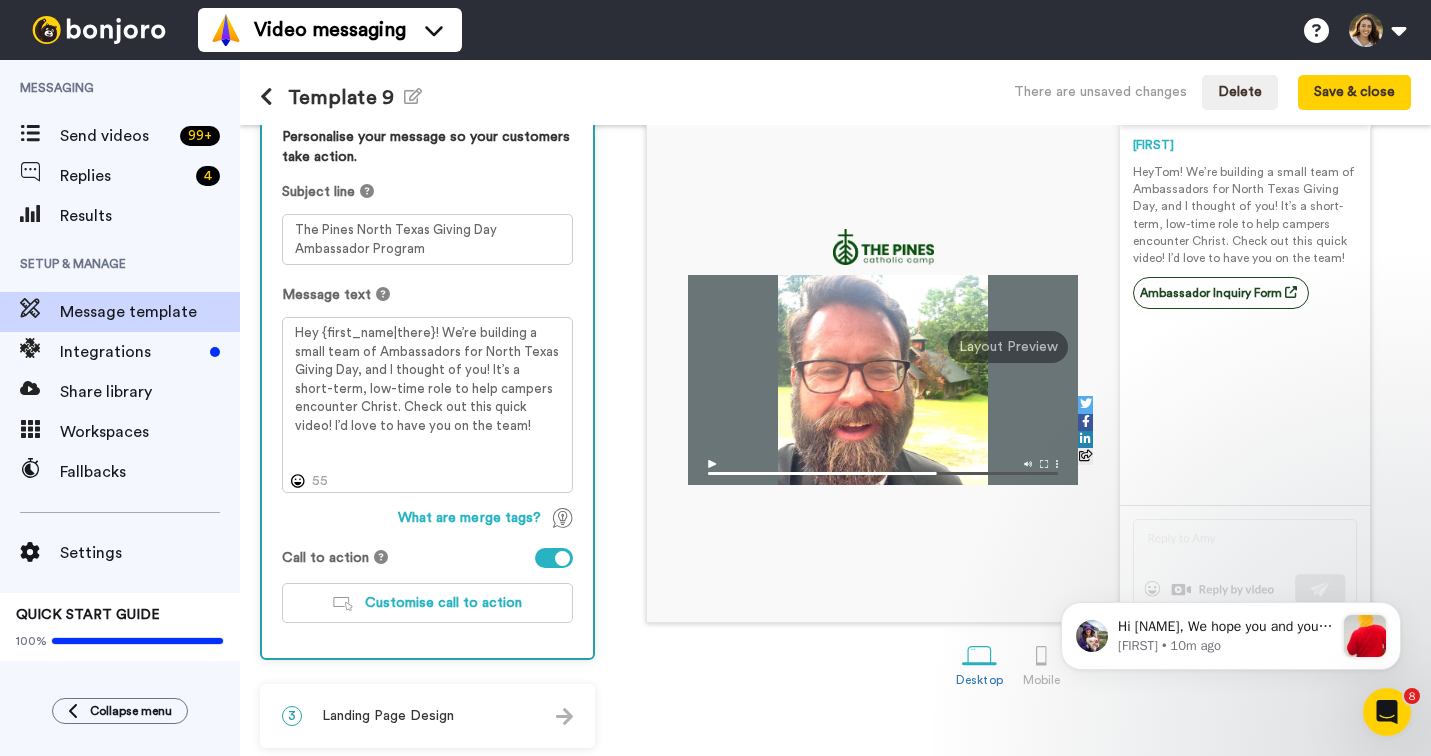 scroll, scrollTop: 190, scrollLeft: 0, axis: vertical 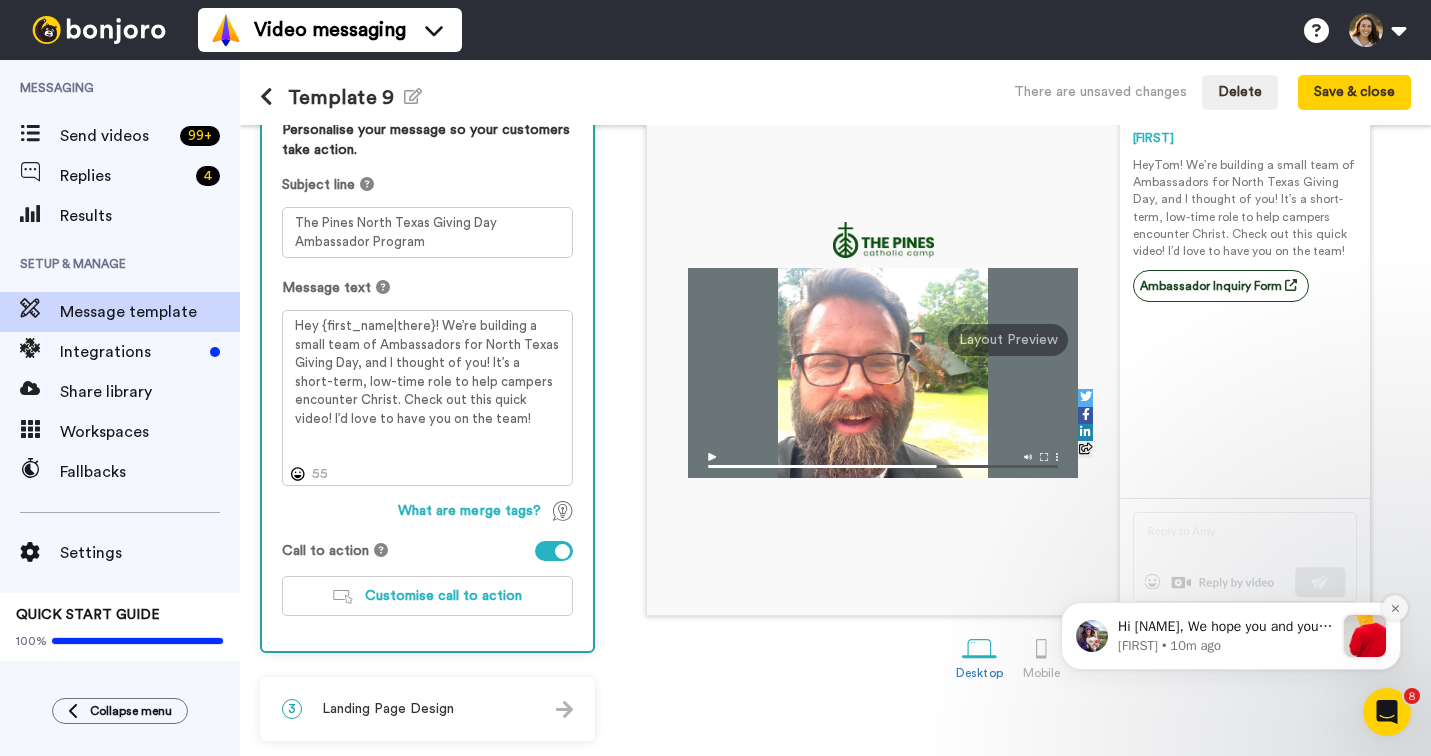 click 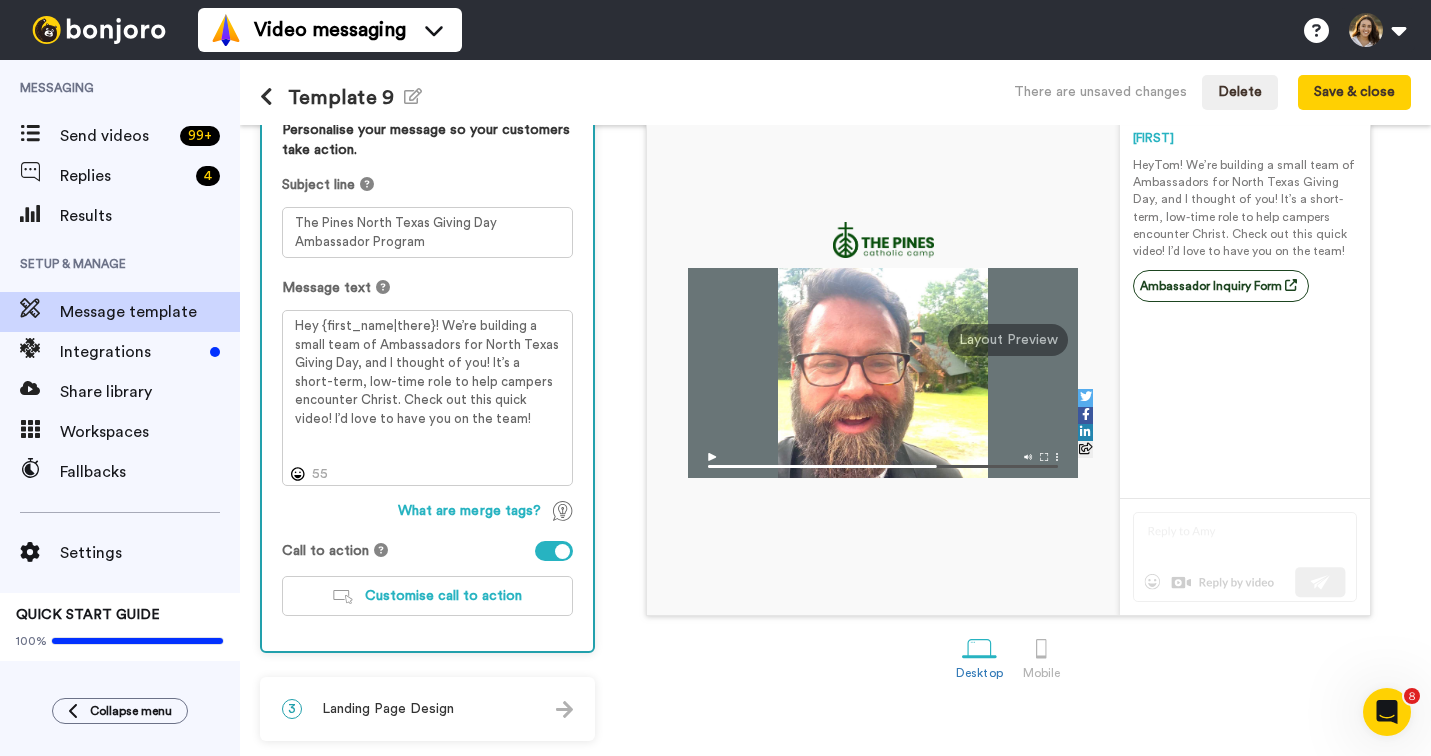 click on "Landing Page Design" at bounding box center (388, 709) 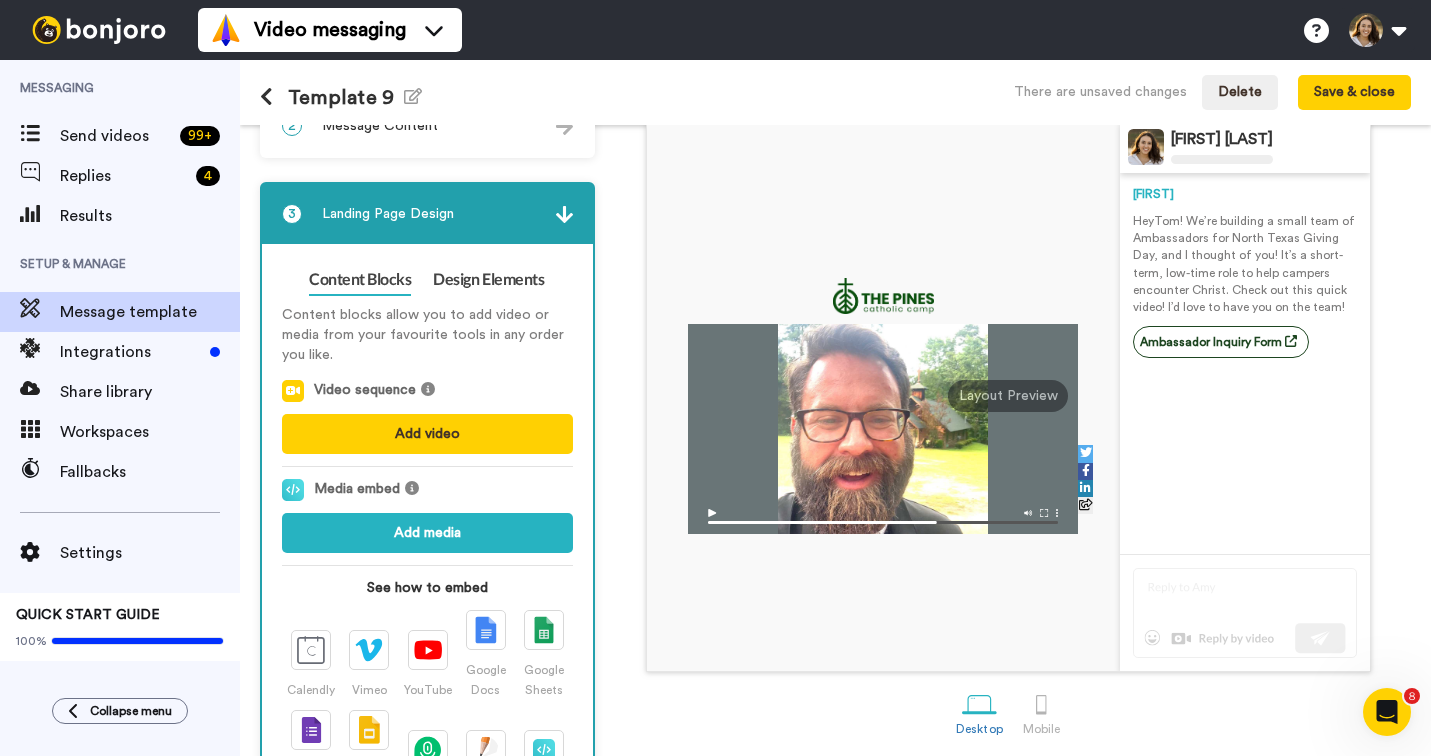 scroll, scrollTop: 130, scrollLeft: 0, axis: vertical 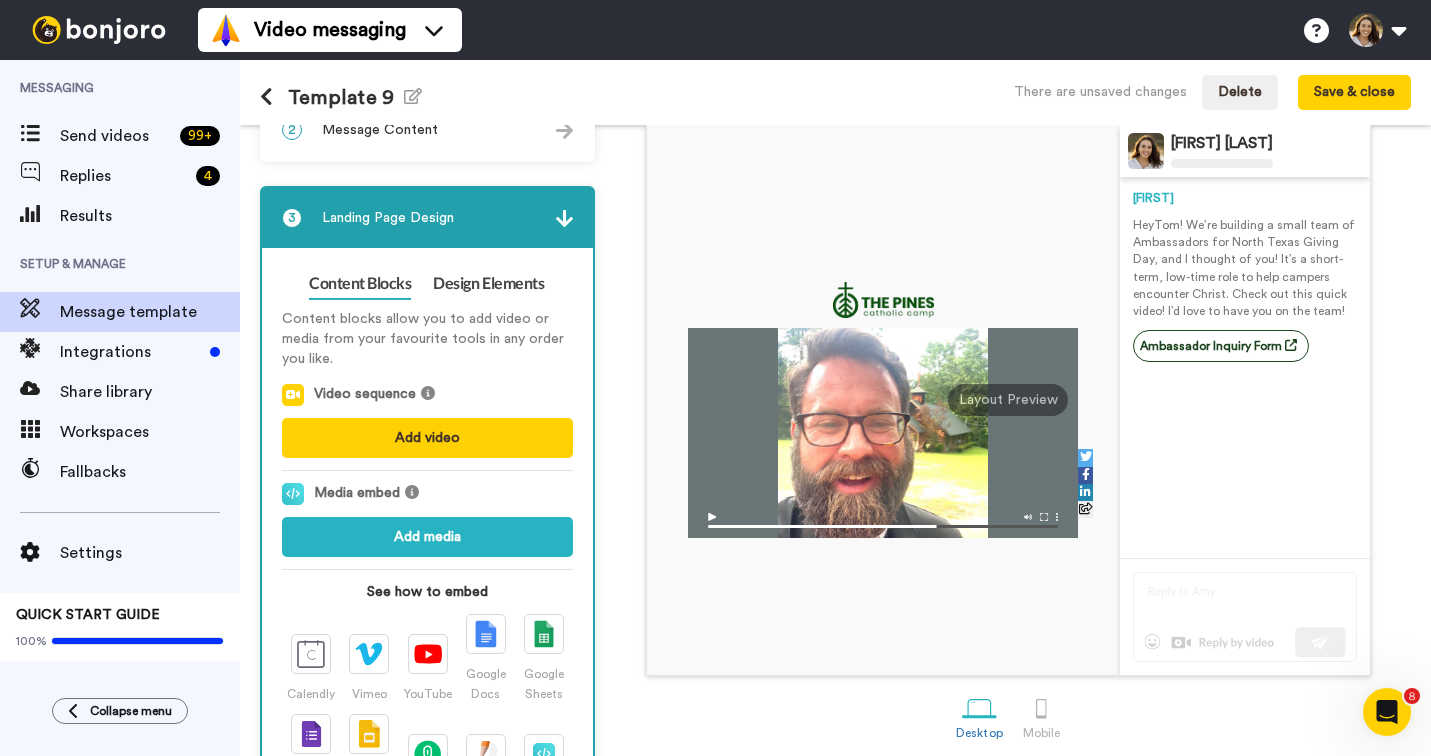 click on "Template 9   Edit name   There are unsaved changes Delete Save & close" at bounding box center (835, 92) 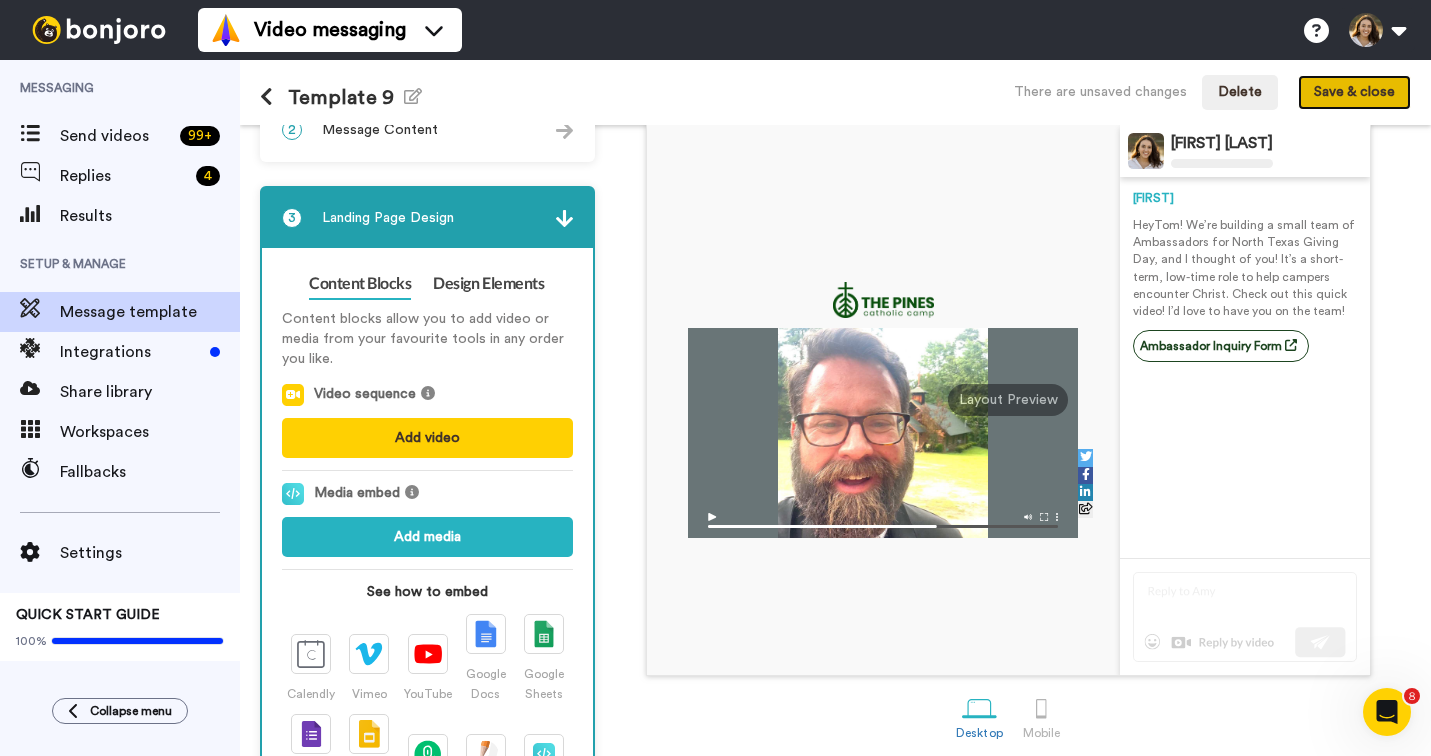click on "Save & close" at bounding box center (1354, 93) 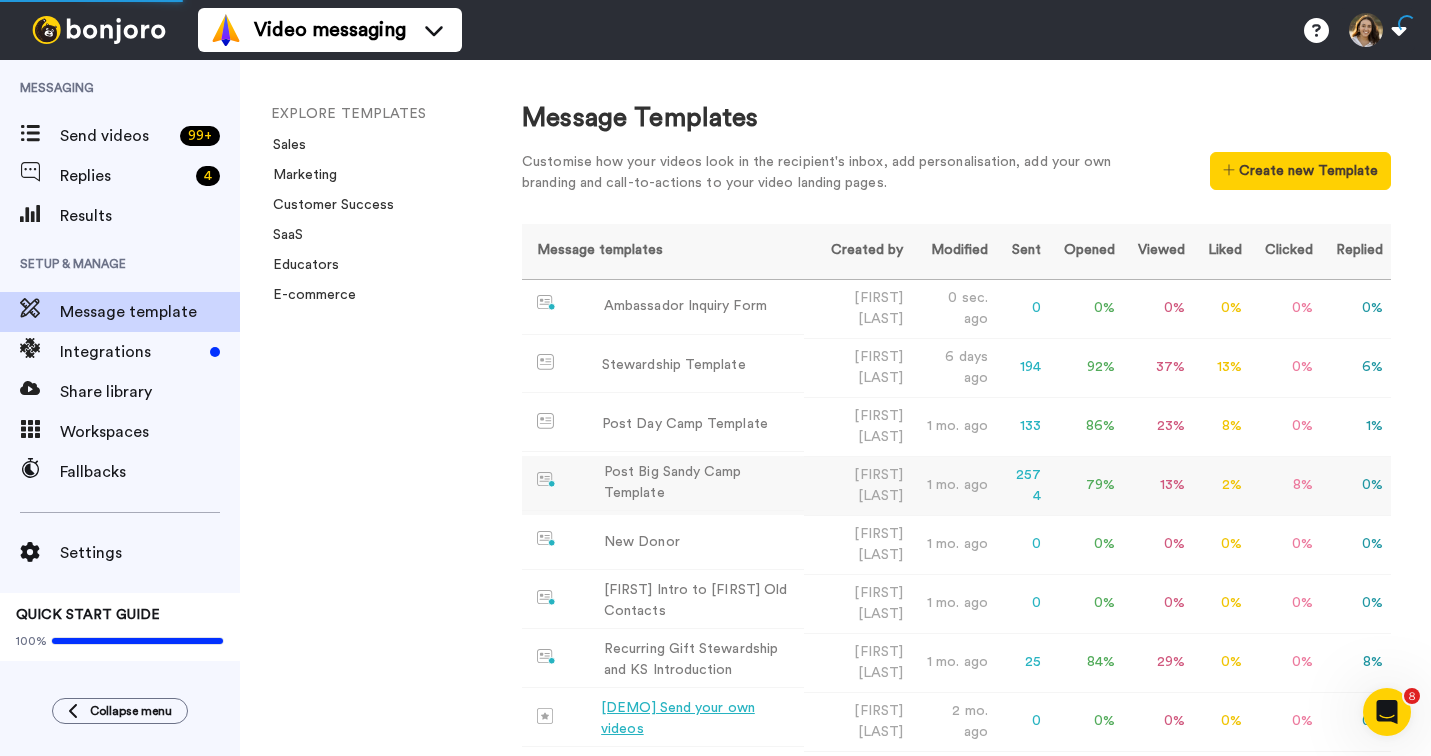 scroll, scrollTop: 0, scrollLeft: 0, axis: both 